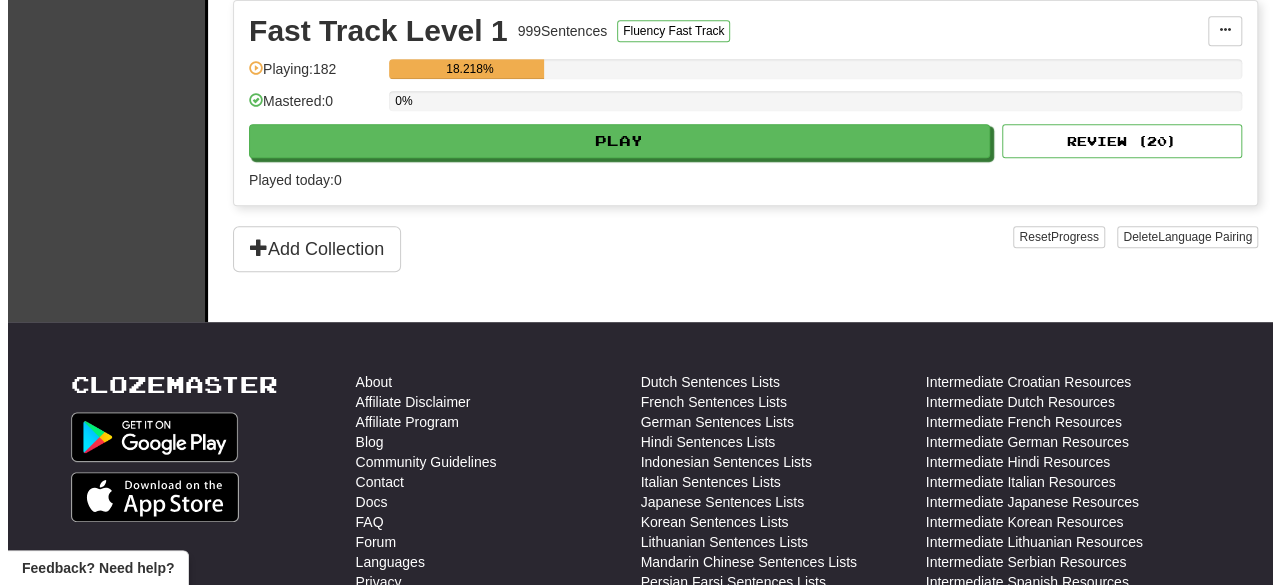 scroll, scrollTop: 0, scrollLeft: 0, axis: both 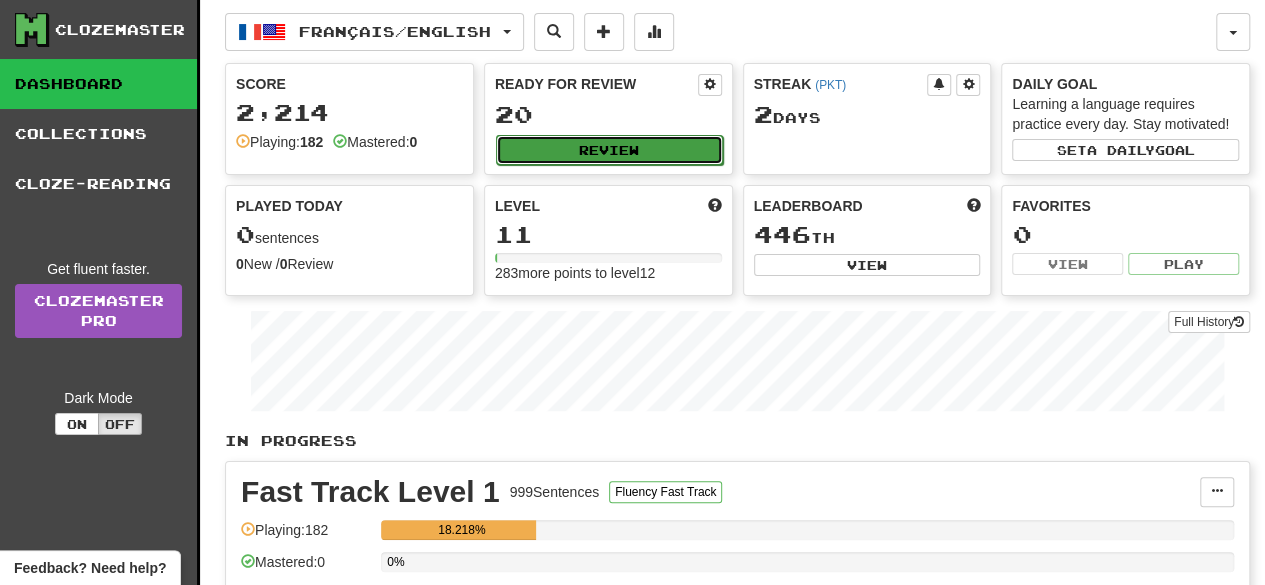 click on "Review" at bounding box center [609, 150] 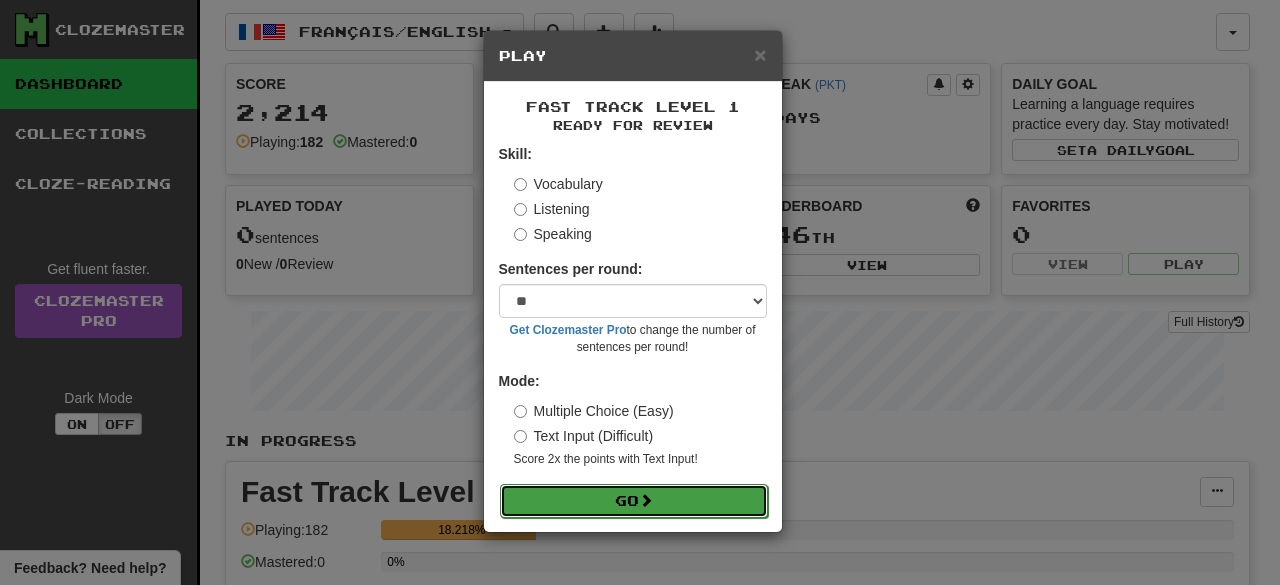 click on "Go" at bounding box center [634, 501] 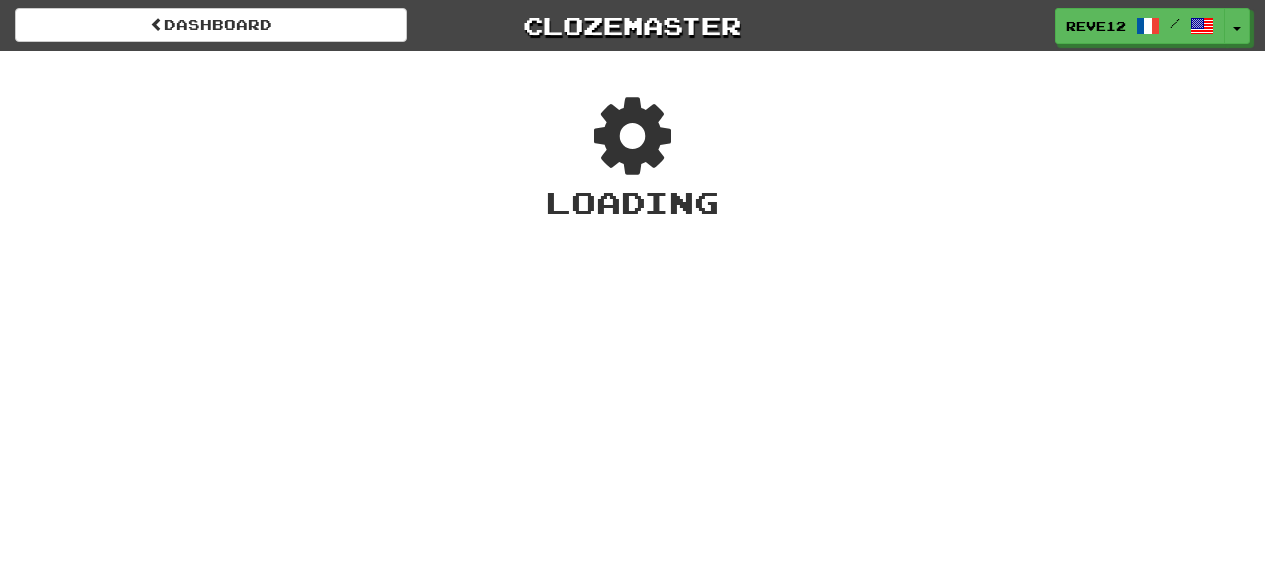 scroll, scrollTop: 0, scrollLeft: 0, axis: both 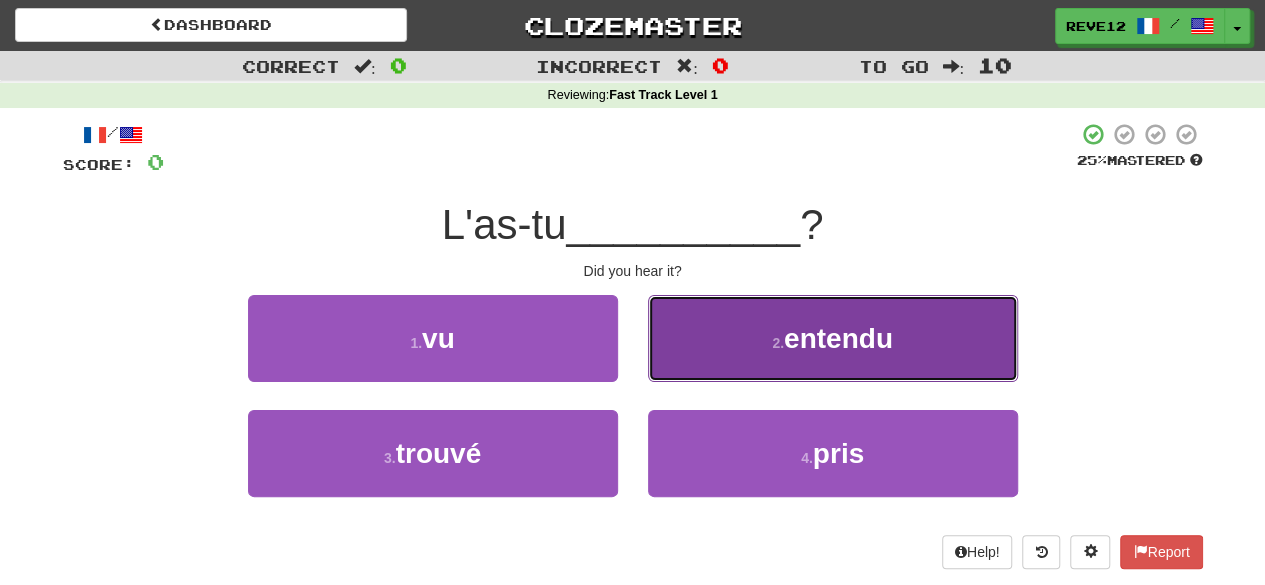 click on "2 .  entendu" at bounding box center [833, 338] 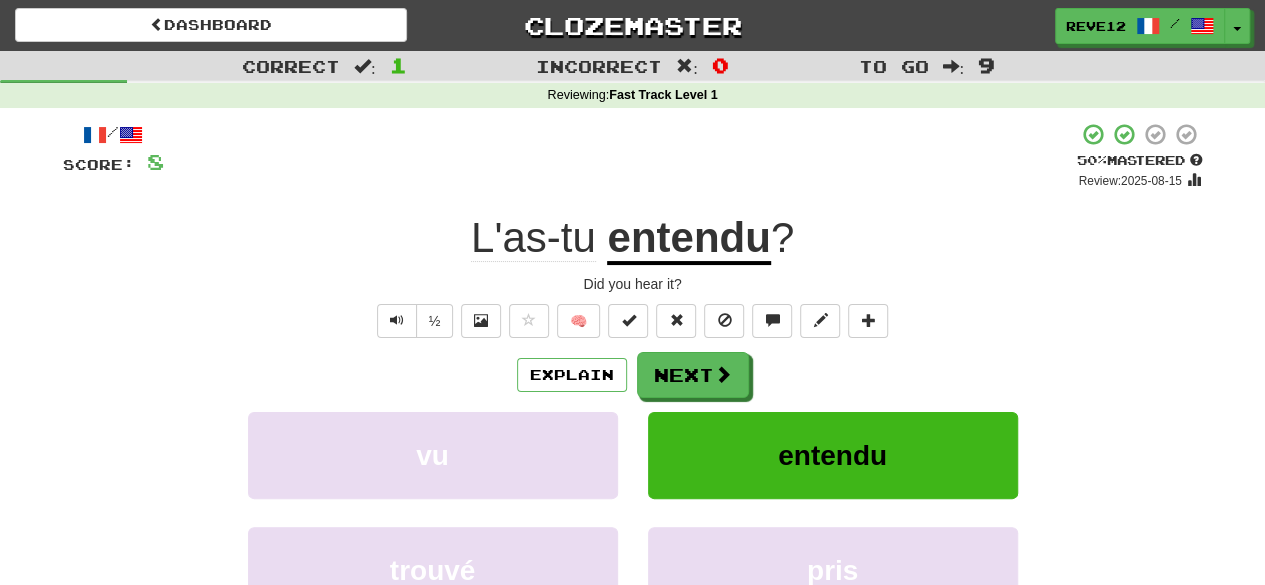 click on "L'as-tu   entendu  ?" at bounding box center [633, 238] 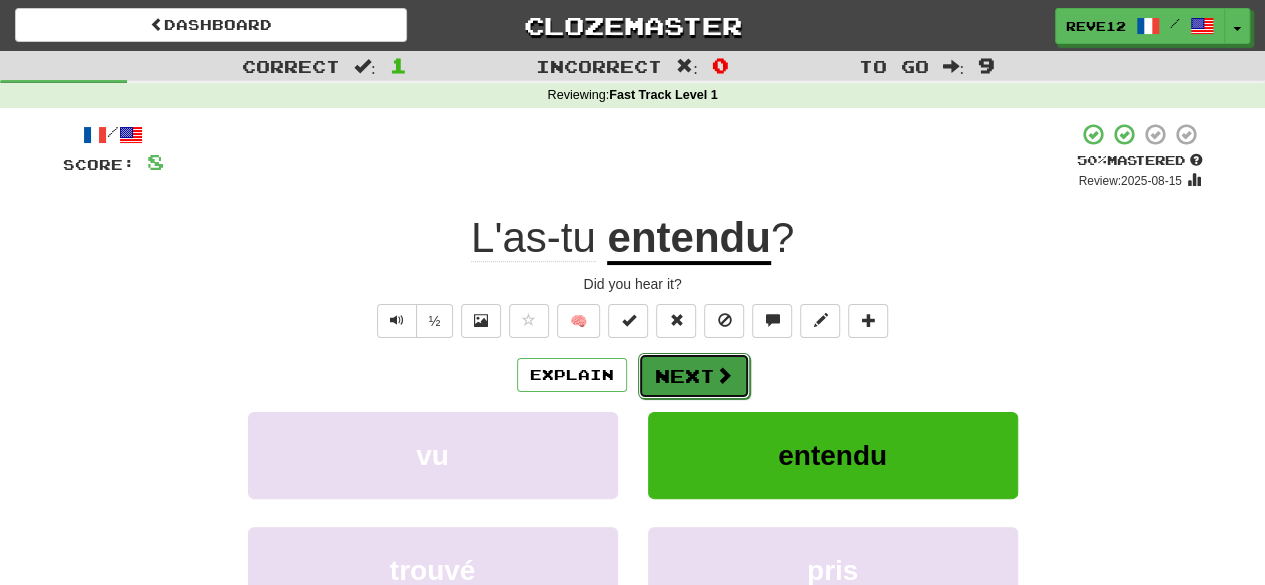 click on "Next" at bounding box center [694, 376] 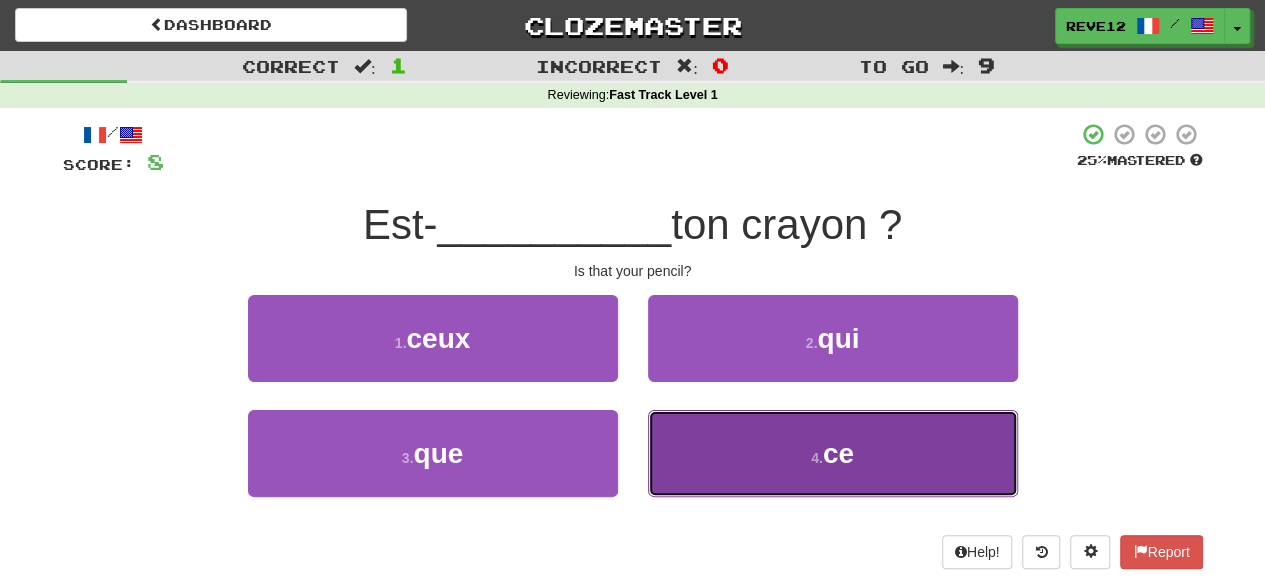 click on "4 .  ce" at bounding box center [833, 453] 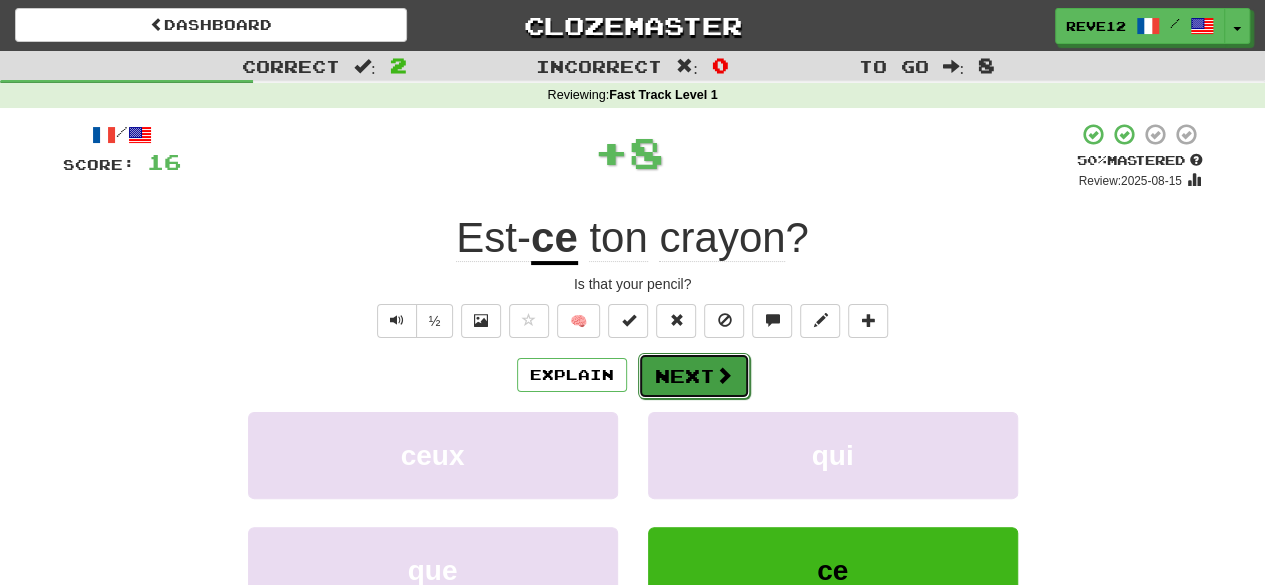 click on "Next" at bounding box center [694, 376] 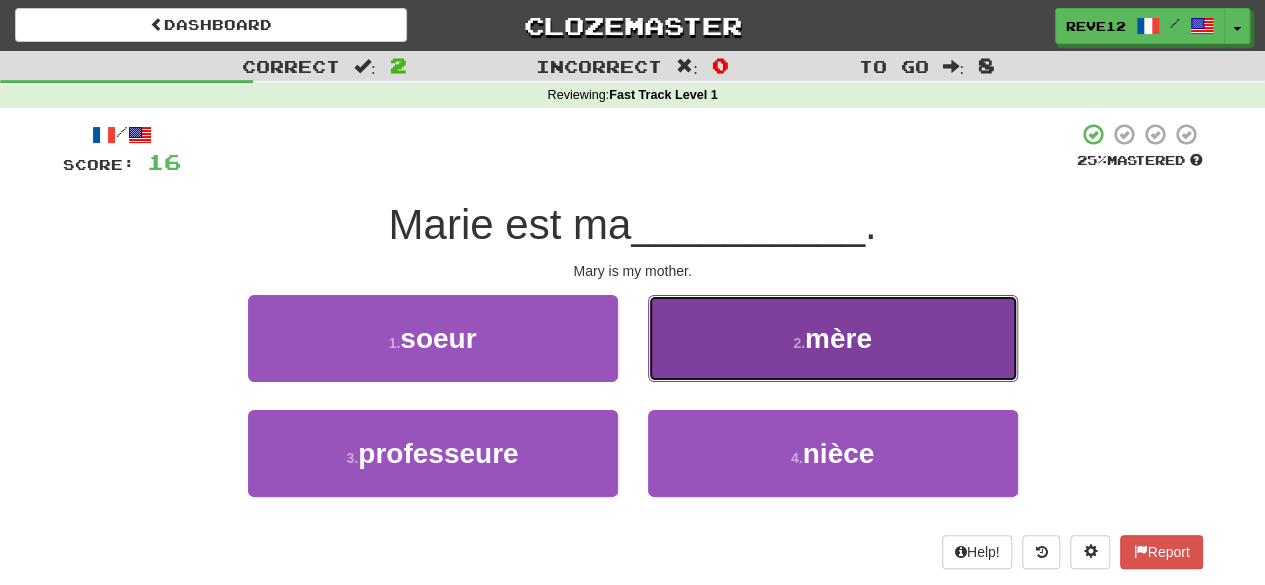 drag, startPoint x: 700, startPoint y: 367, endPoint x: 802, endPoint y: 351, distance: 103.24728 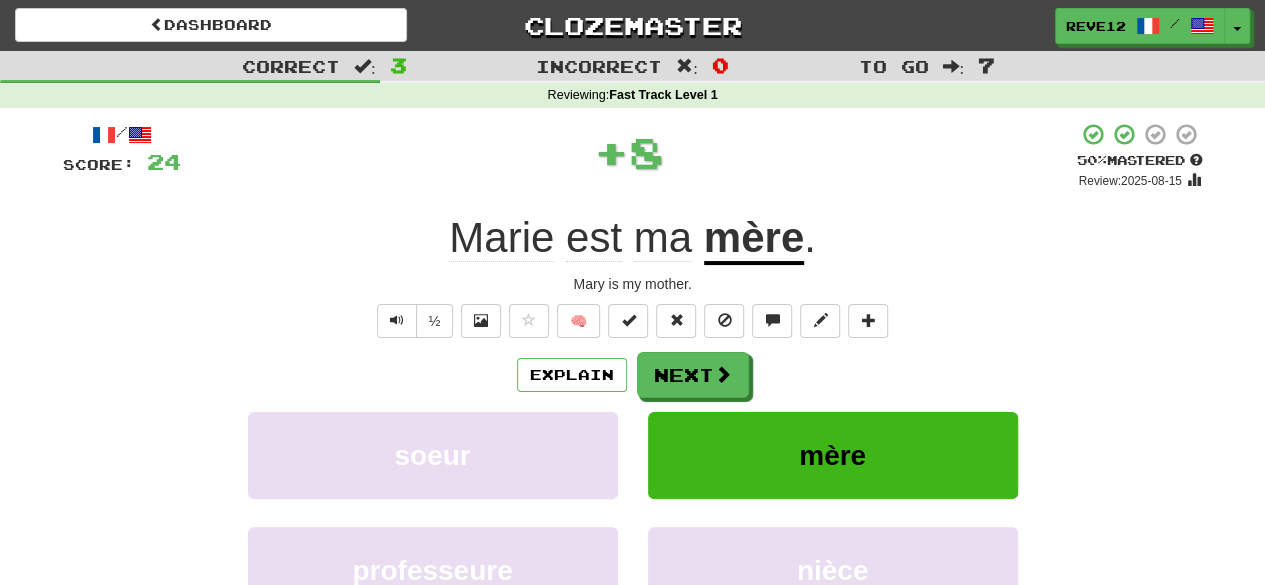 click on "Explain Next" at bounding box center (633, 375) 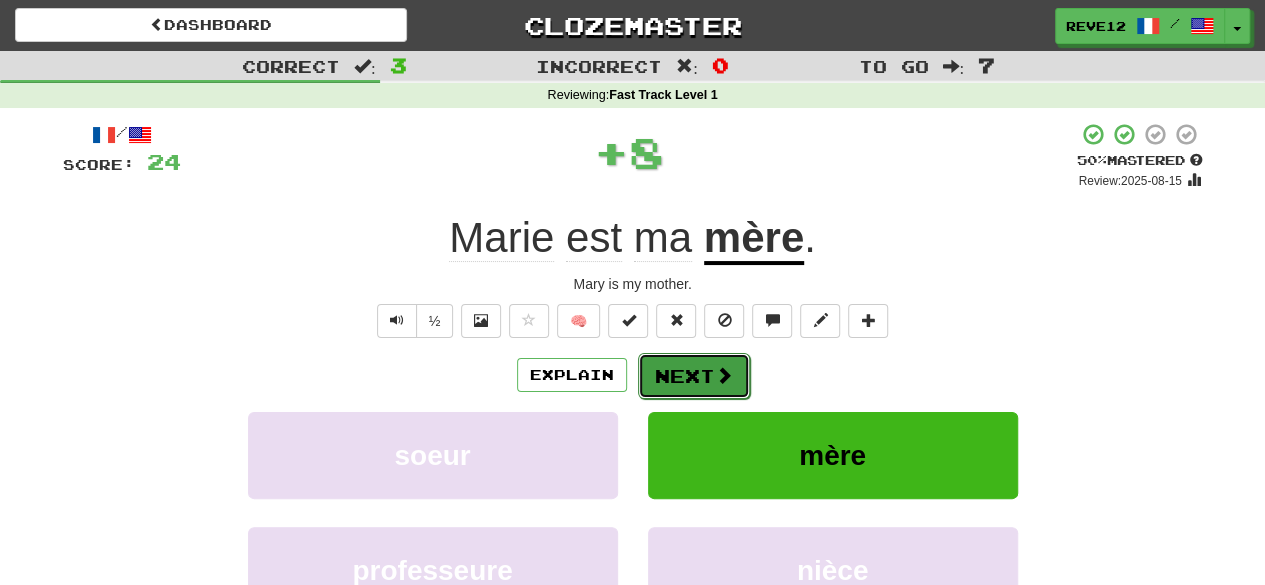click on "Next" at bounding box center (694, 376) 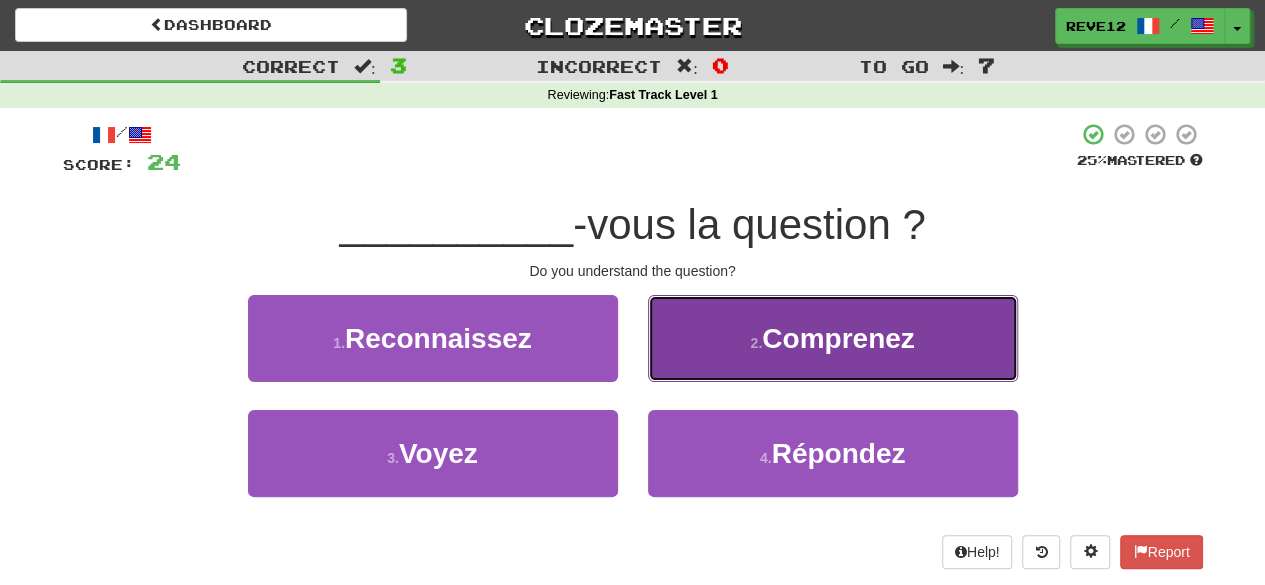 click on "Comprenez" at bounding box center [838, 338] 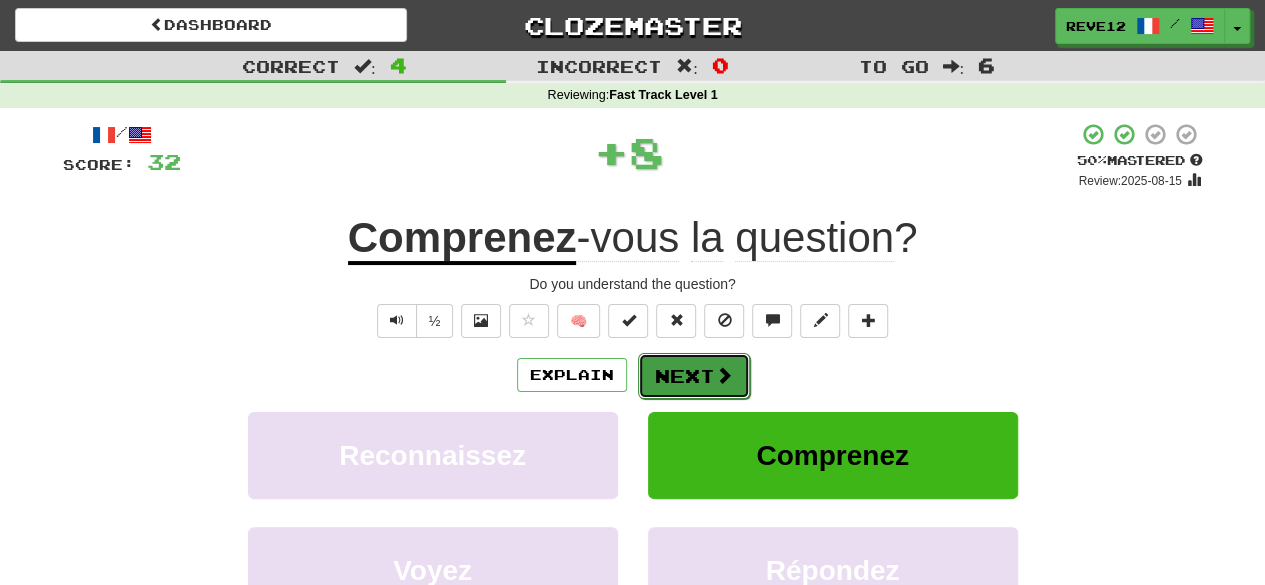click at bounding box center [724, 375] 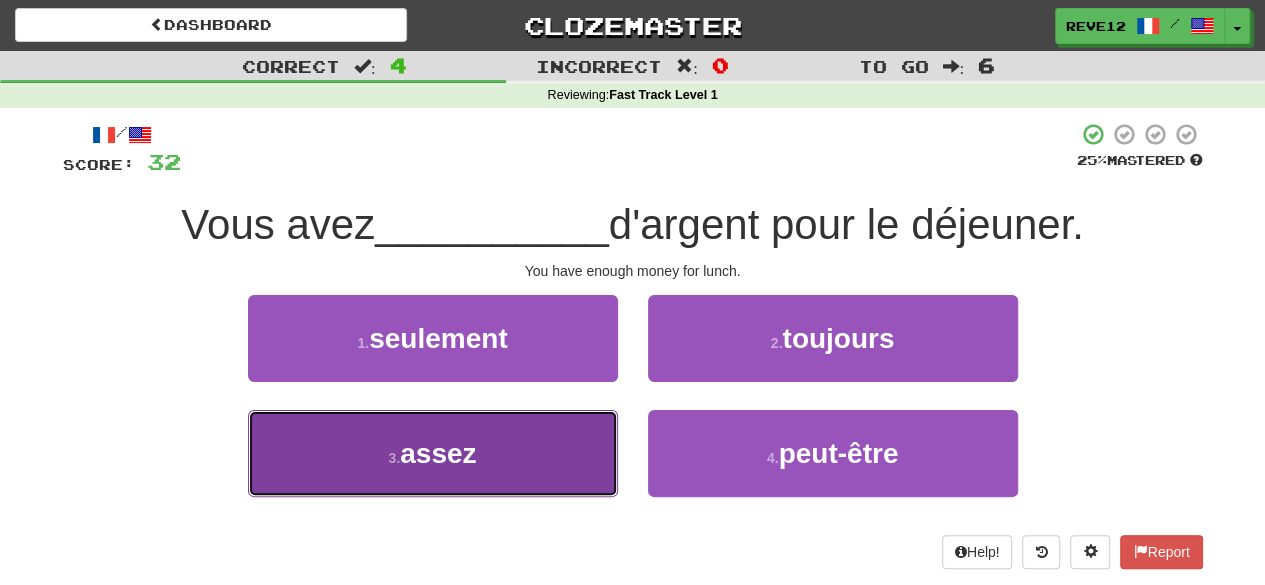 click on "3 .  assez" at bounding box center (433, 453) 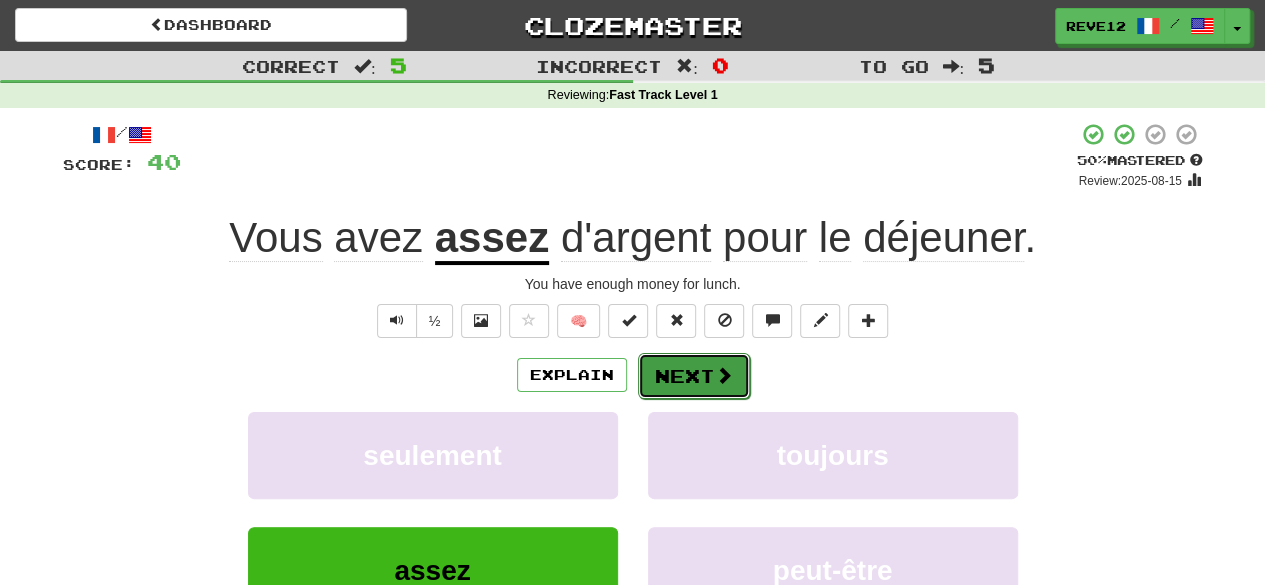 click on "Next" at bounding box center (694, 376) 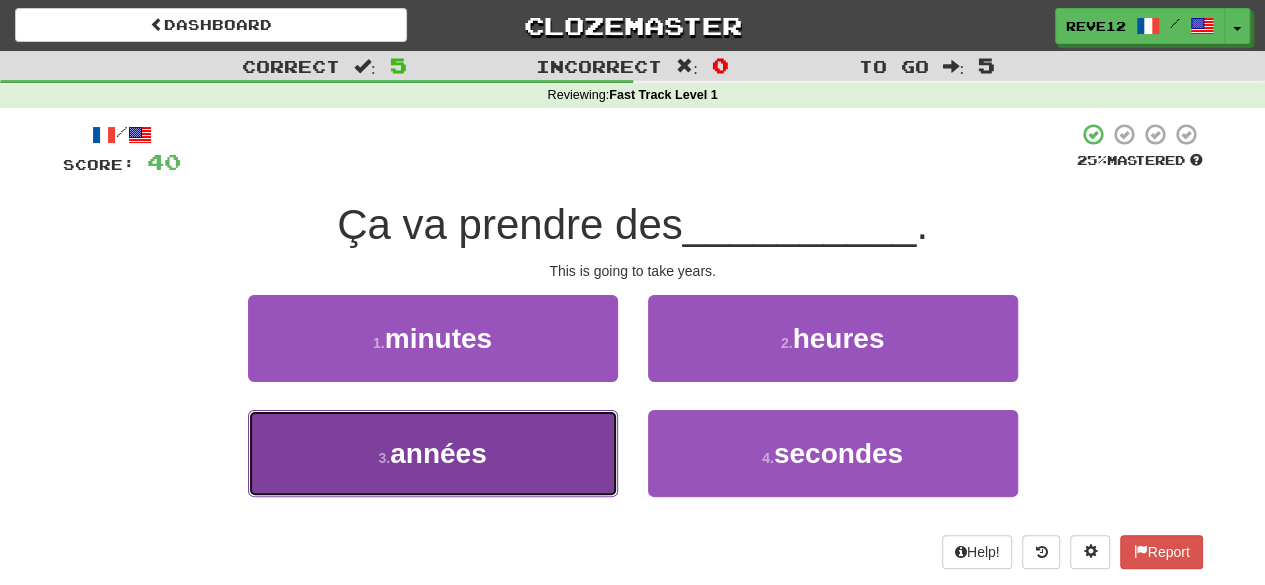 click on "3 .  années" at bounding box center [433, 453] 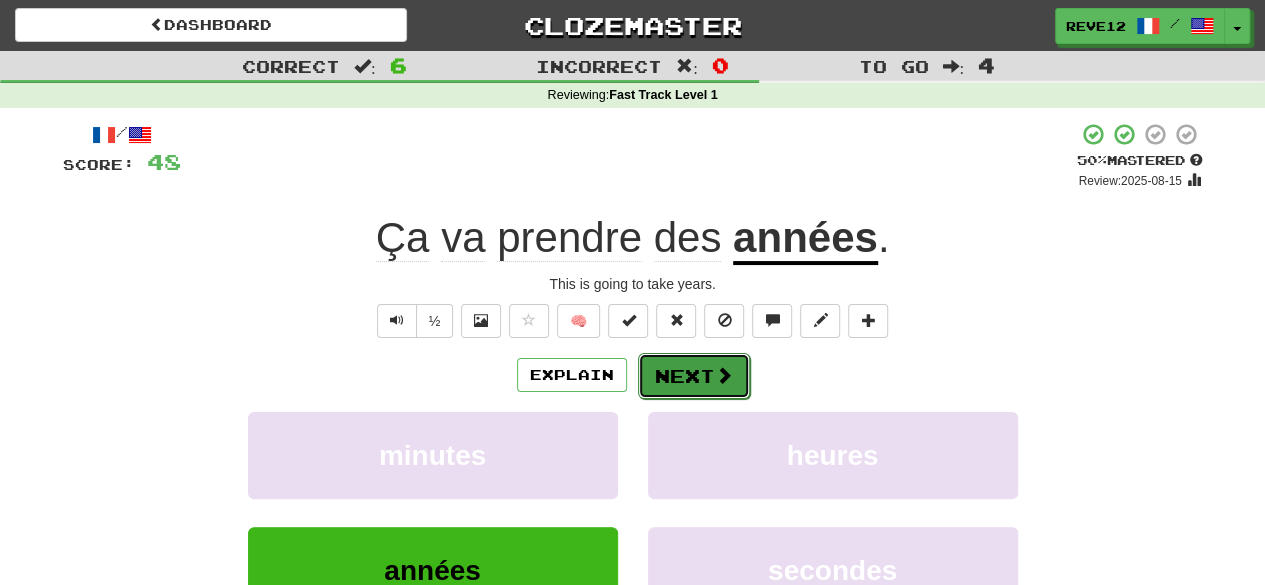 click on "Next" at bounding box center [694, 376] 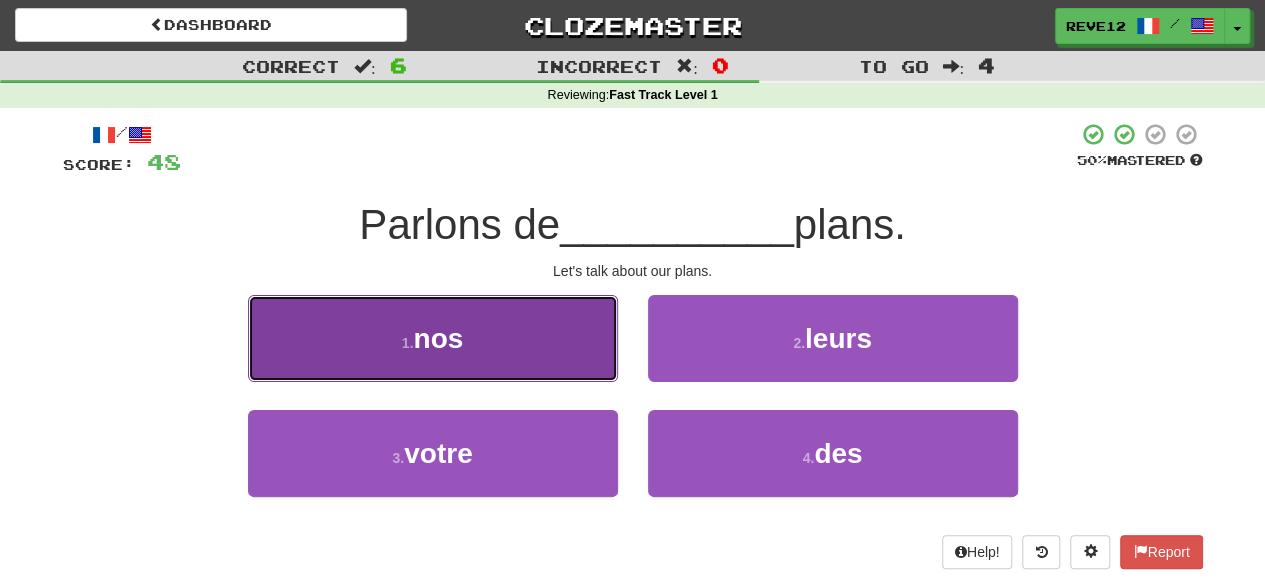 click on "1 .  nos" at bounding box center (433, 338) 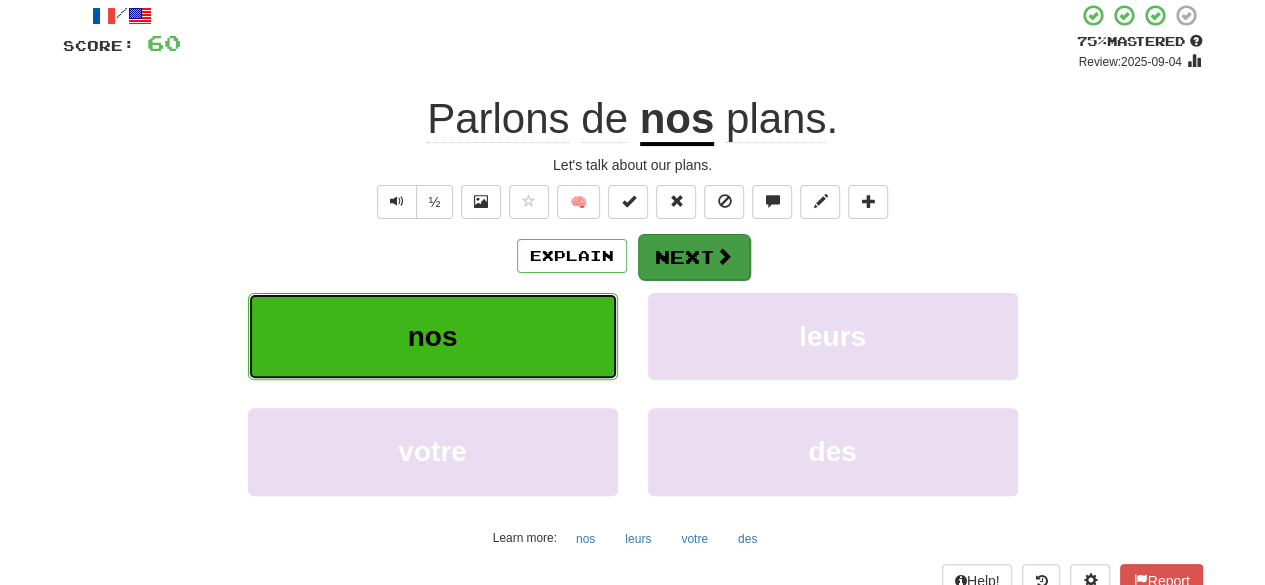 scroll, scrollTop: 120, scrollLeft: 0, axis: vertical 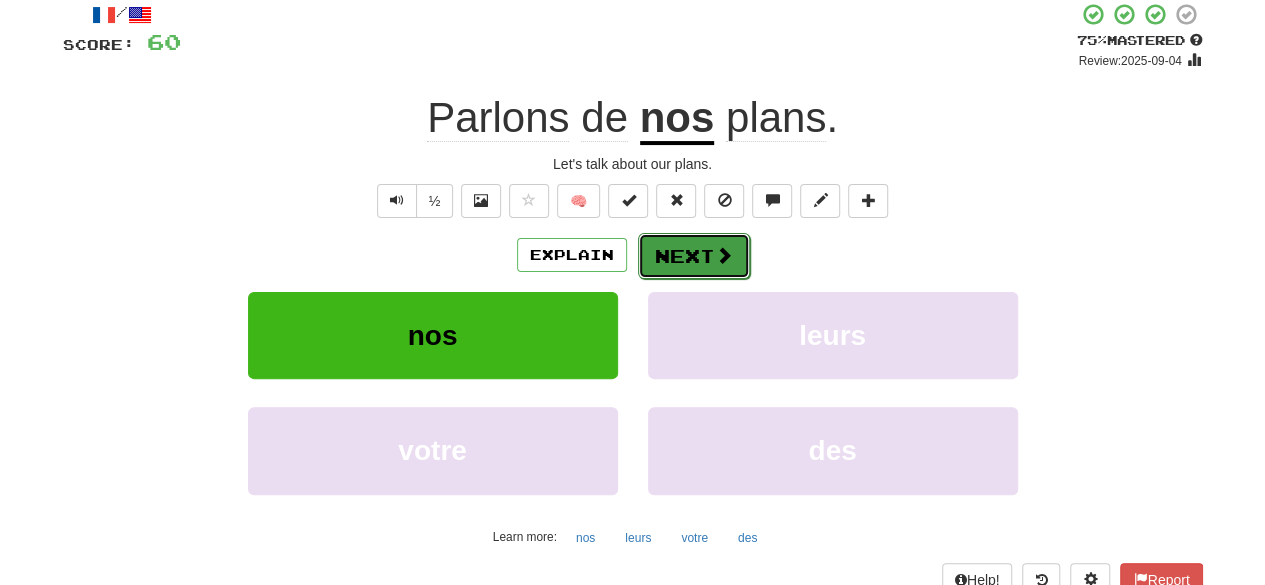 click on "Next" at bounding box center [694, 256] 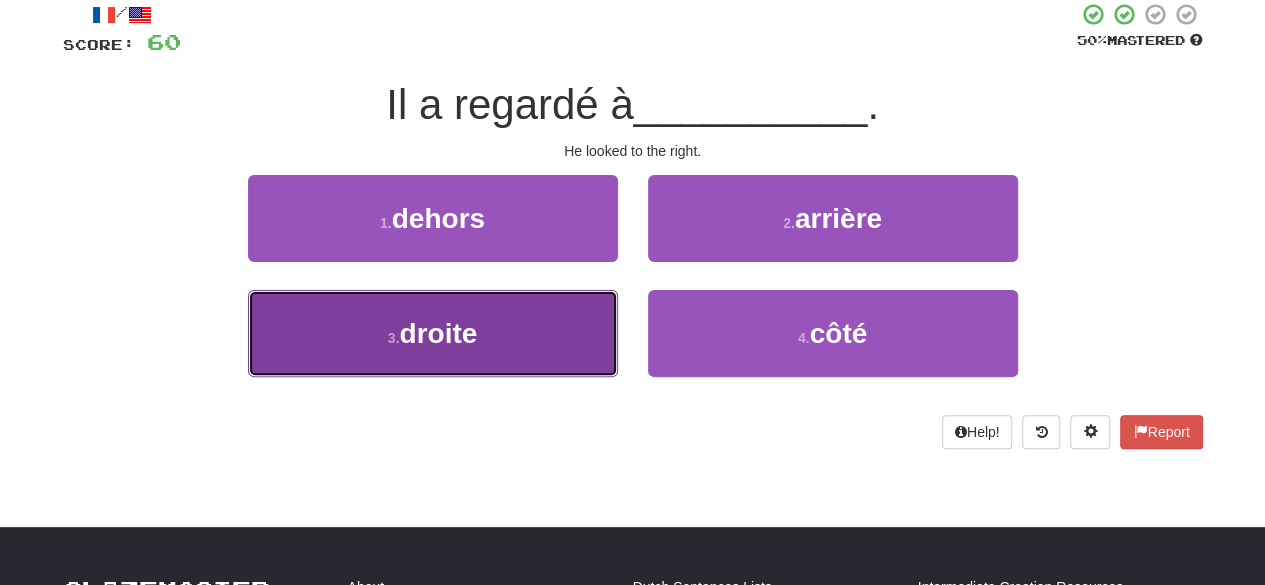 click on "3 .  droite" at bounding box center (433, 333) 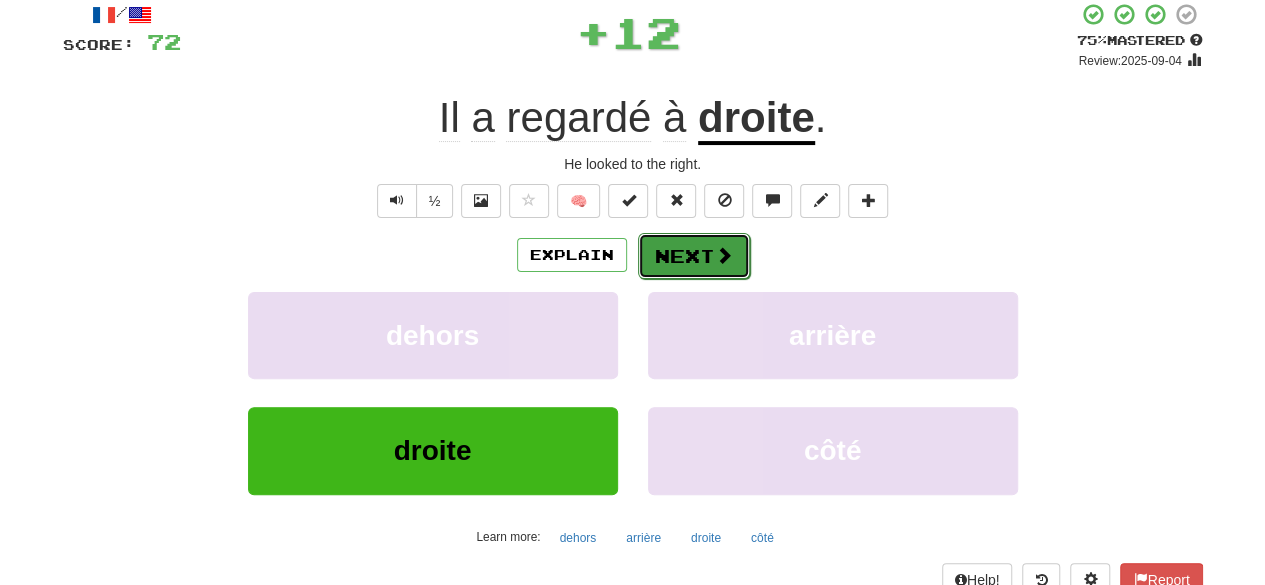 click on "Next" at bounding box center [694, 256] 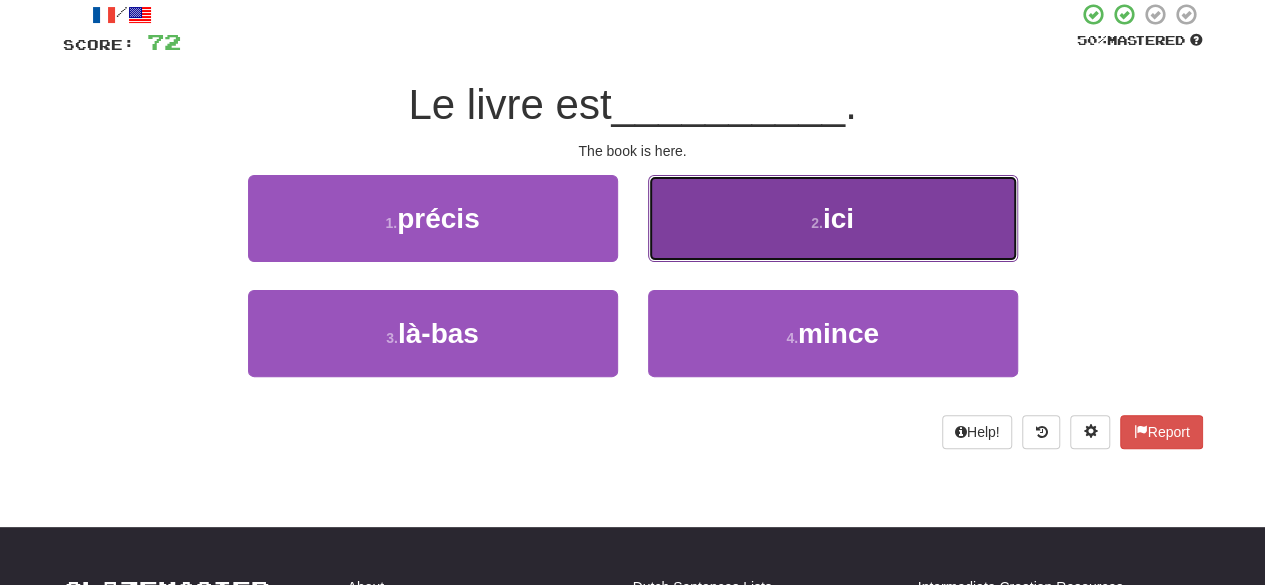 click on "2 .  ici" at bounding box center (833, 218) 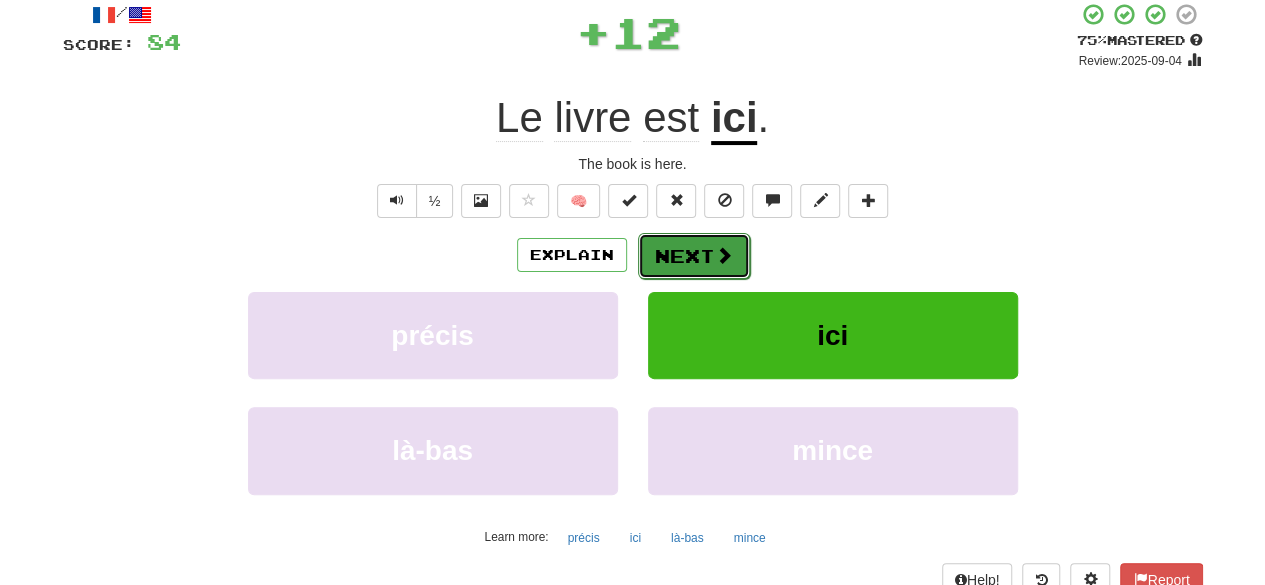 click on "Next" at bounding box center [694, 256] 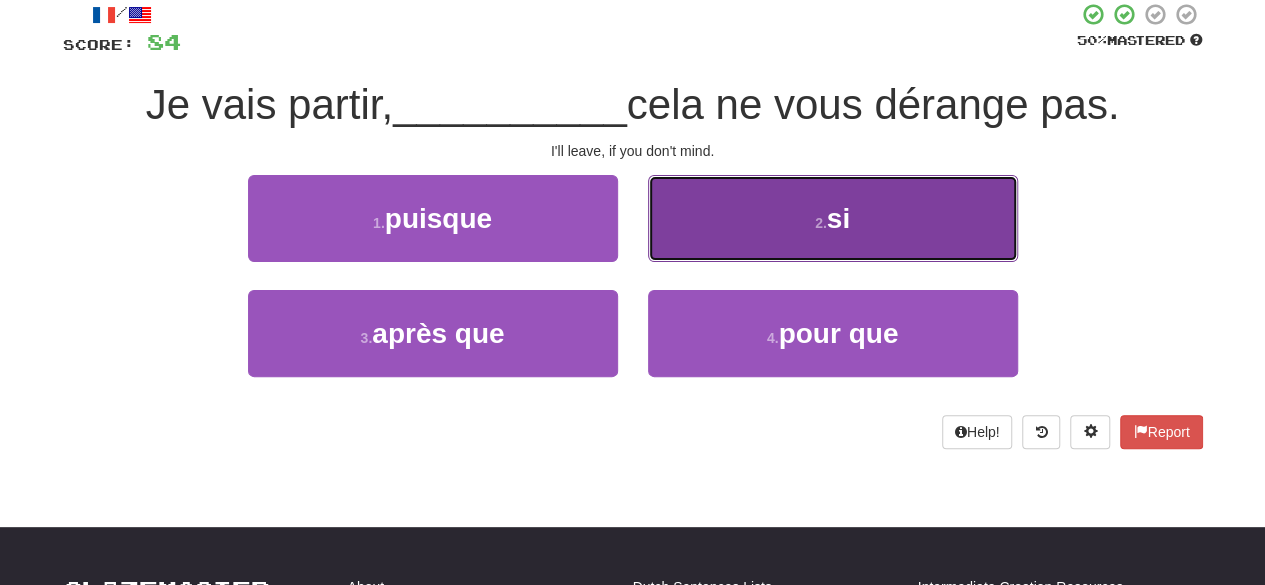 click on "2 .  si" at bounding box center [833, 218] 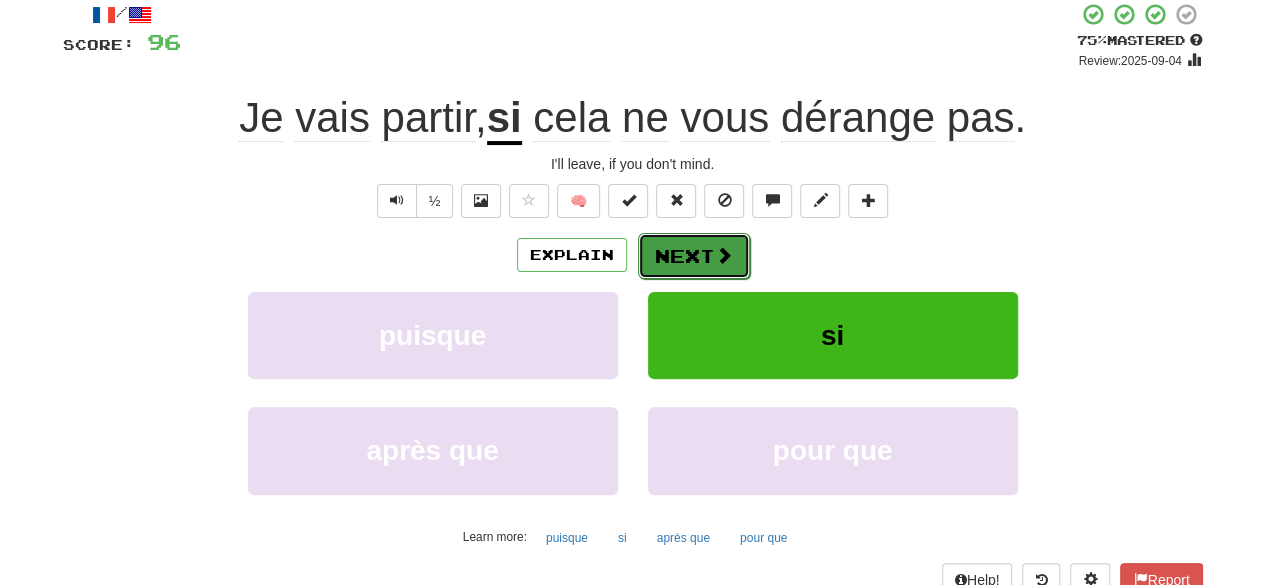 click on "Next" at bounding box center (694, 256) 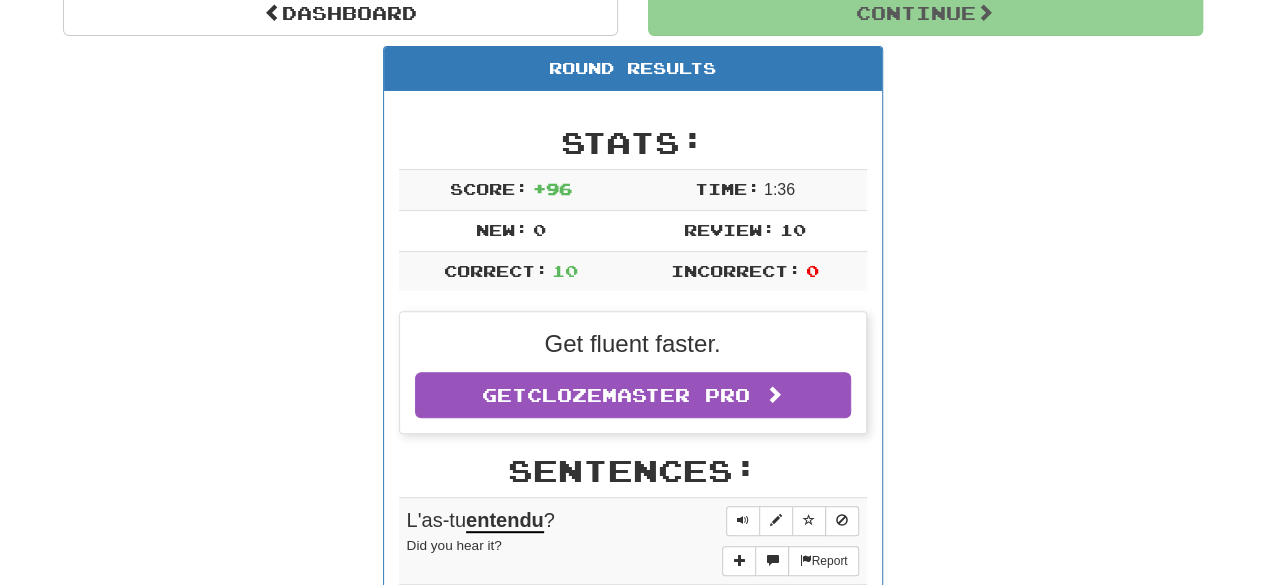 scroll, scrollTop: 207, scrollLeft: 0, axis: vertical 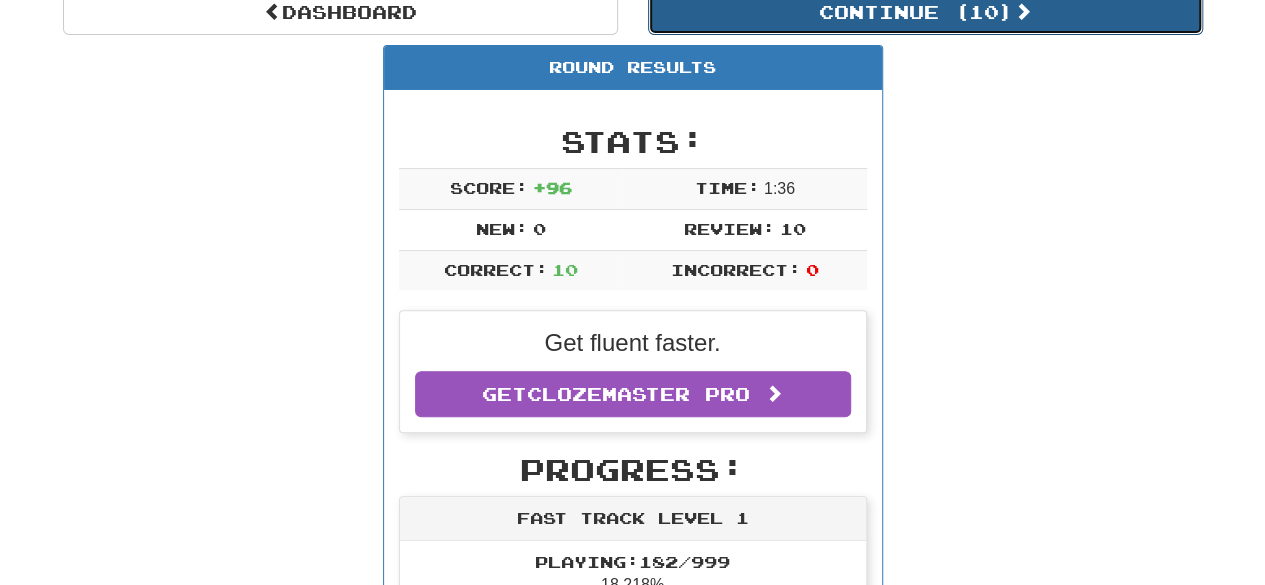 click on "Continue ( 10 )" at bounding box center [925, 12] 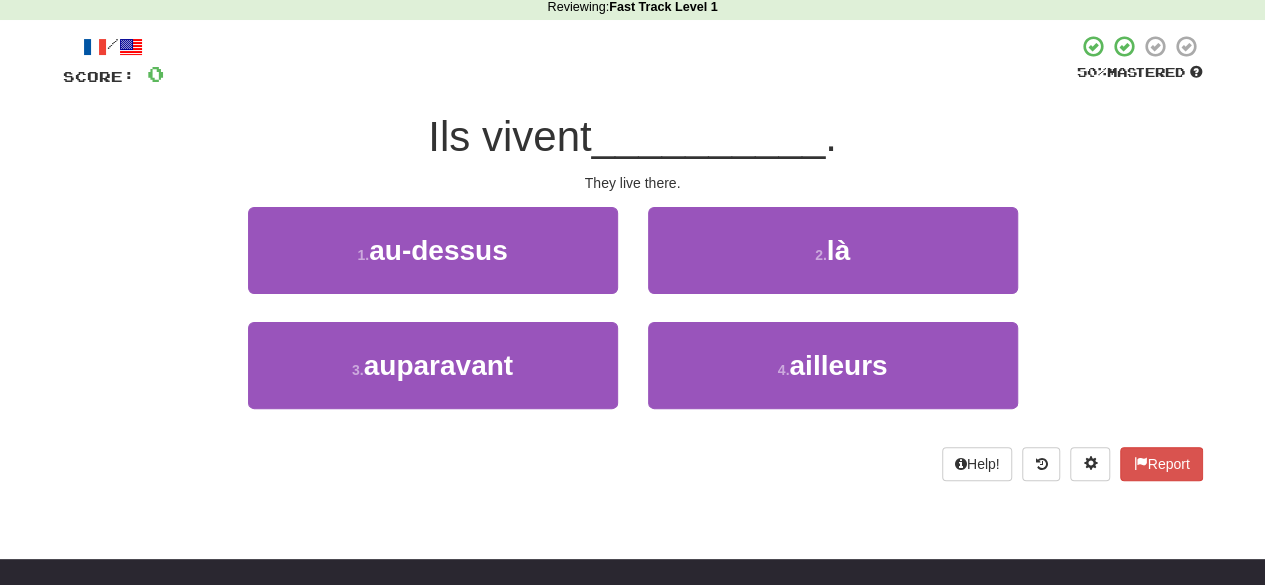 scroll, scrollTop: 88, scrollLeft: 0, axis: vertical 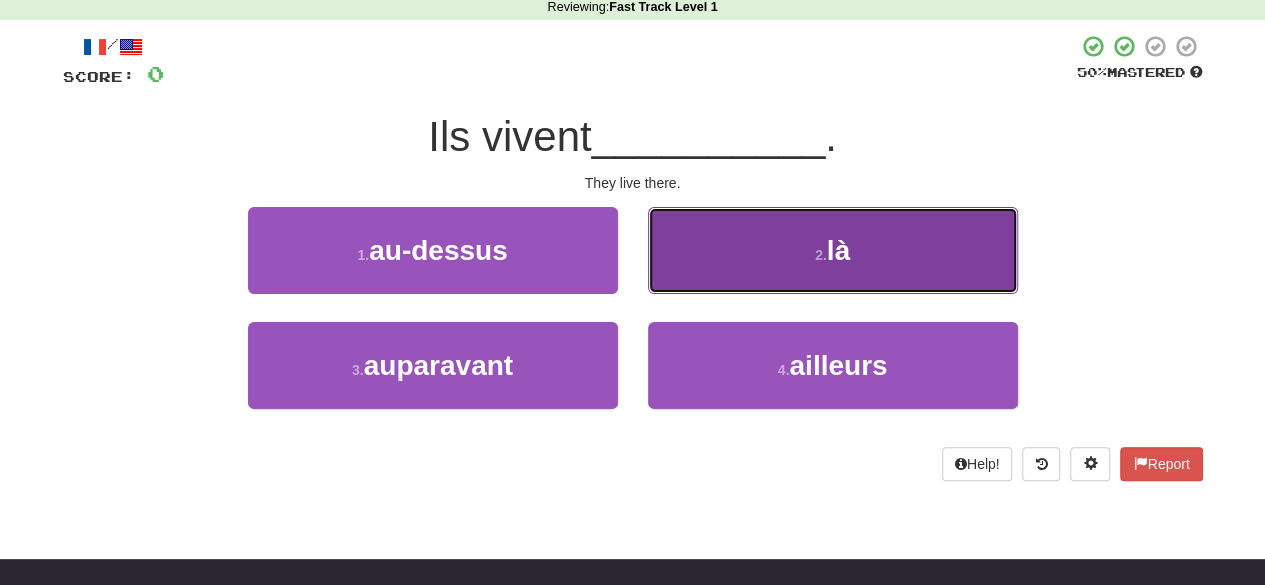 click on "2 .  là" at bounding box center [833, 250] 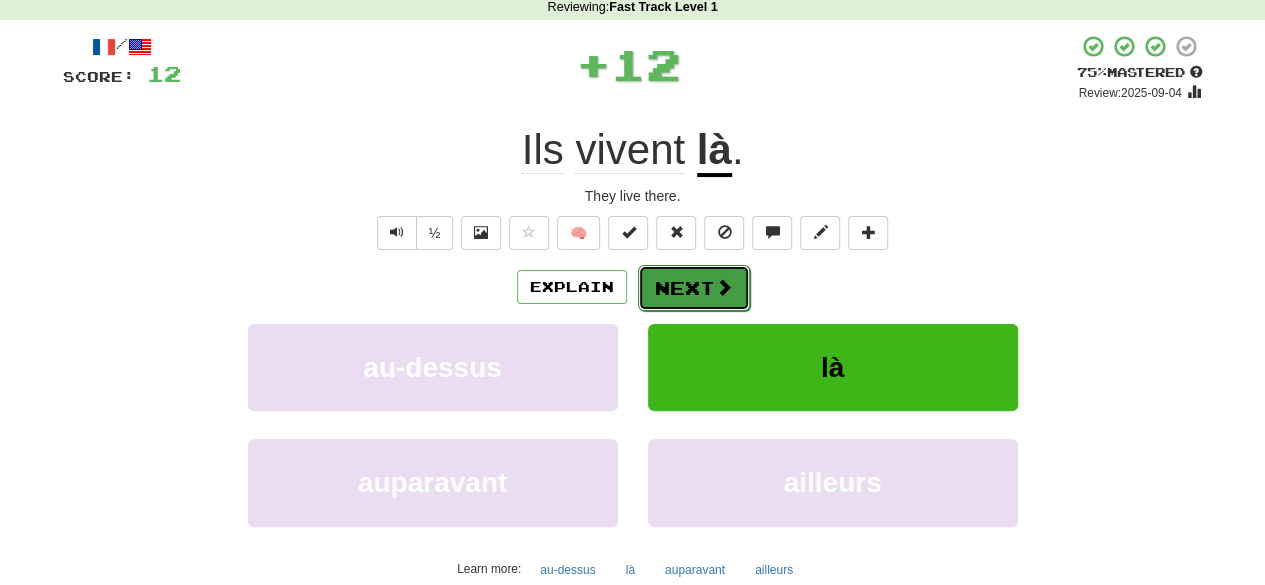 click at bounding box center [724, 287] 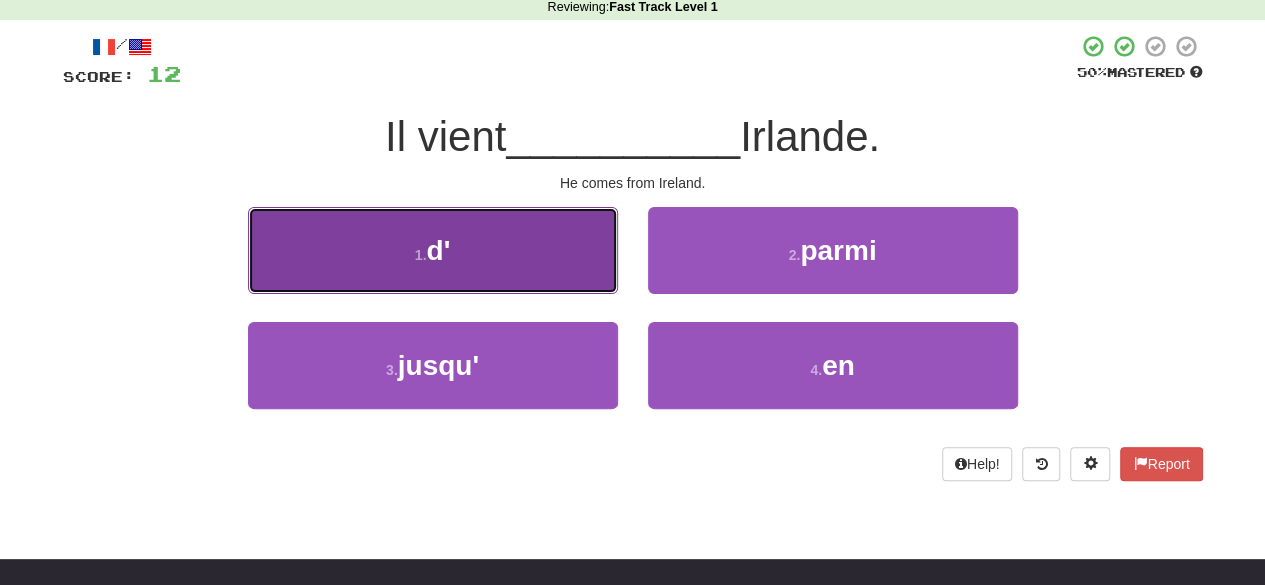 click on "1 .  d'" at bounding box center [433, 250] 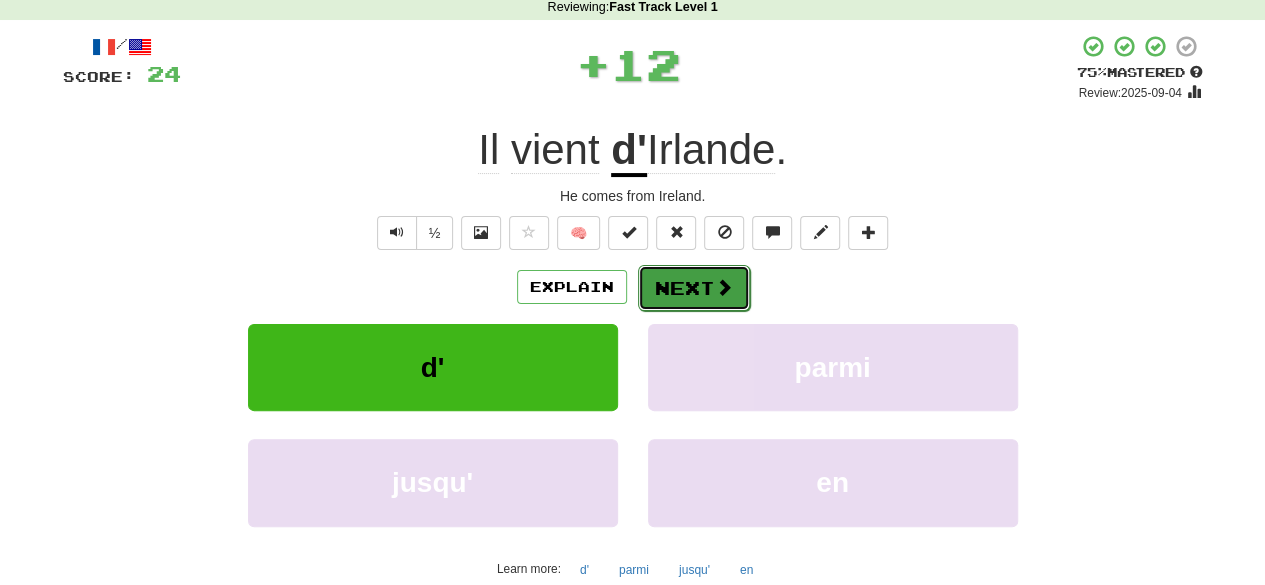 click on "Next" at bounding box center (694, 288) 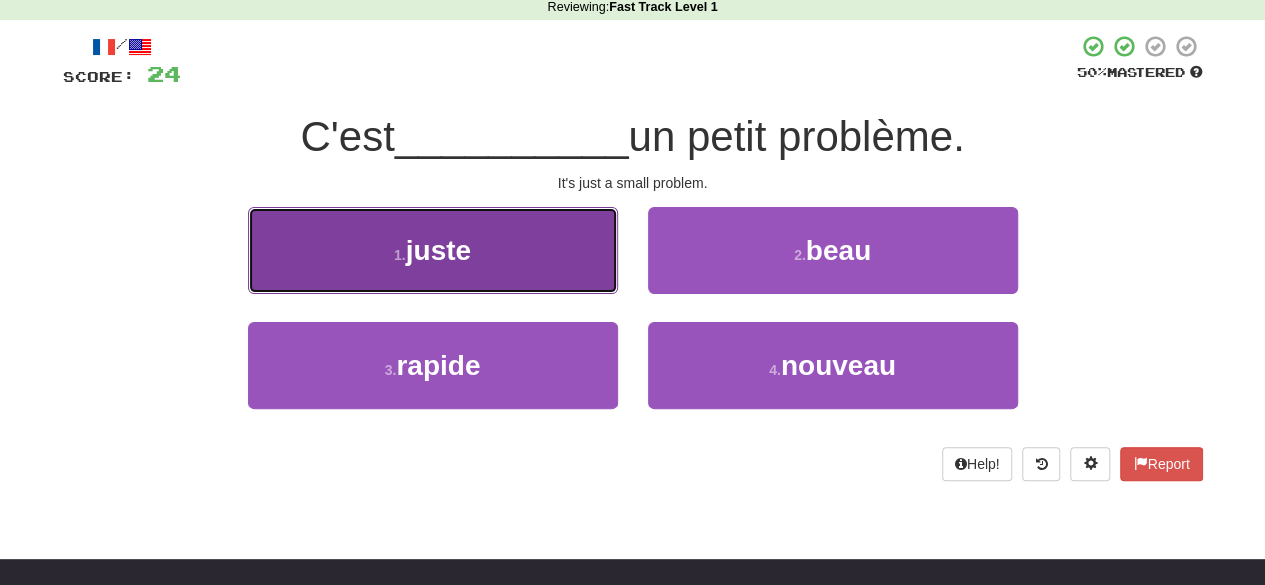 click on "1 .  juste" at bounding box center [433, 250] 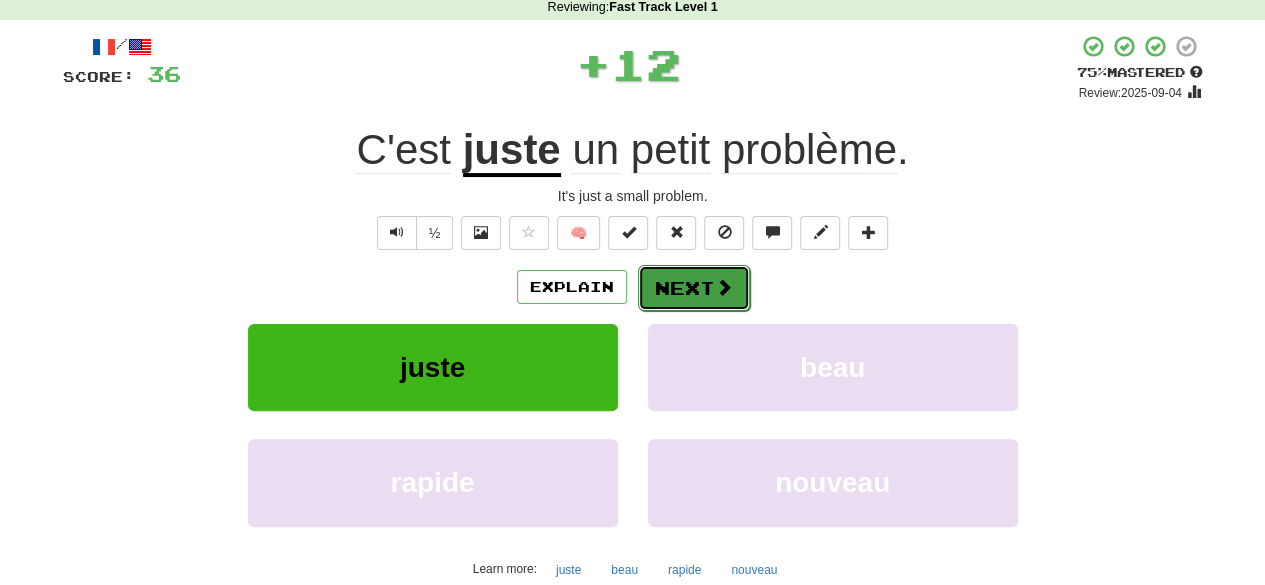 click on "Next" at bounding box center (694, 288) 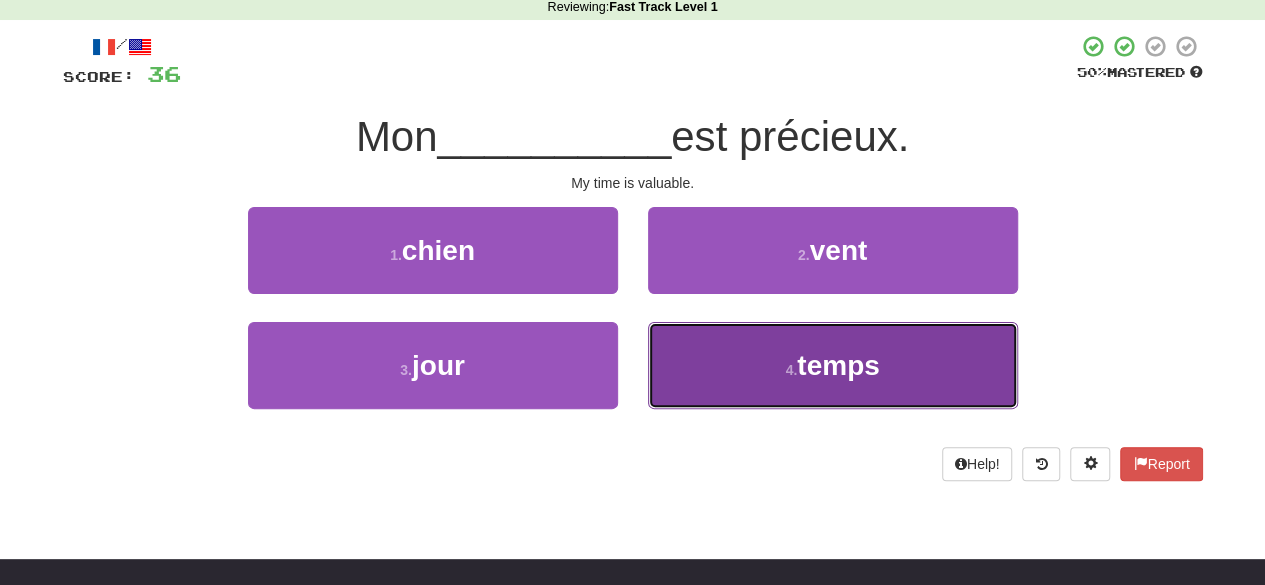 click on "4 .  temps" at bounding box center [833, 365] 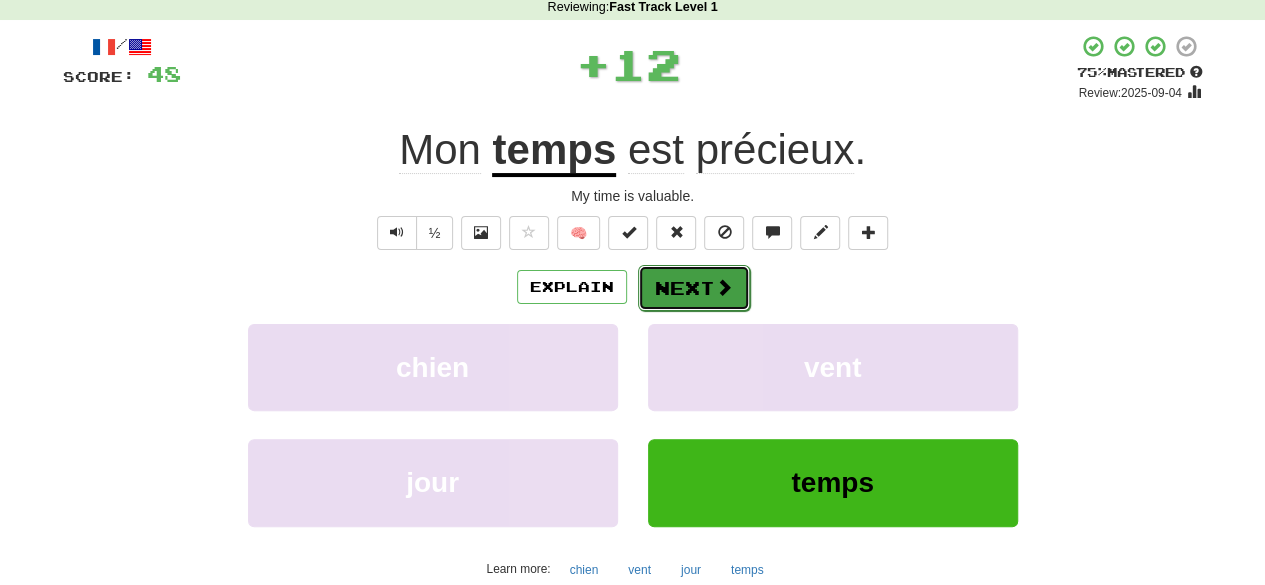 click on "Next" at bounding box center (694, 288) 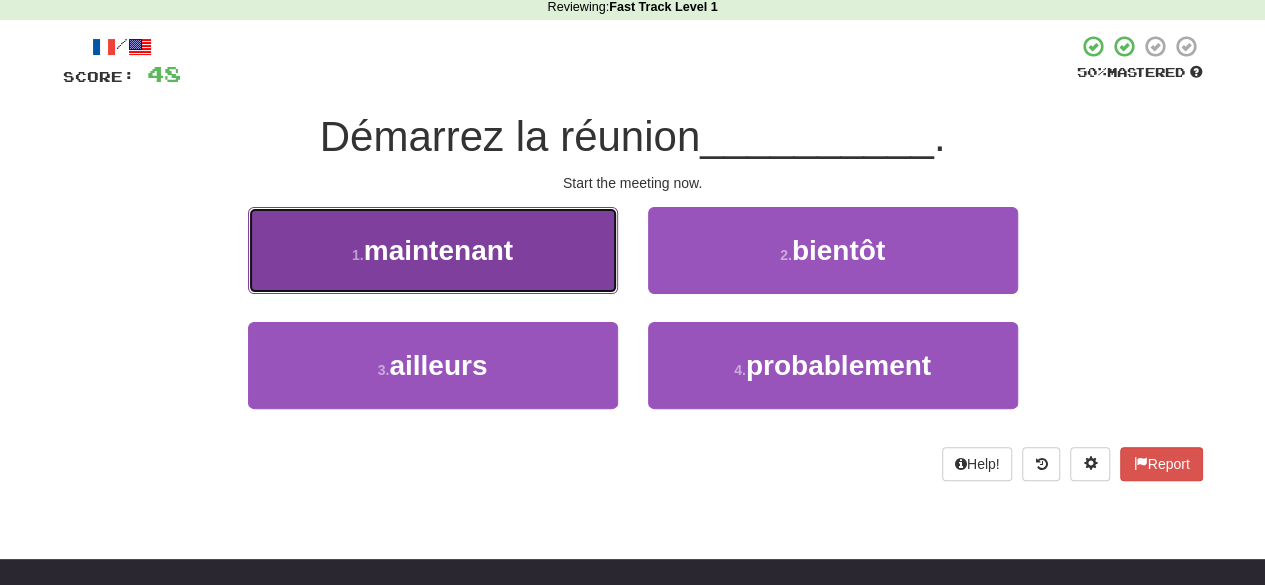 click on "1 .  maintenant" at bounding box center [433, 250] 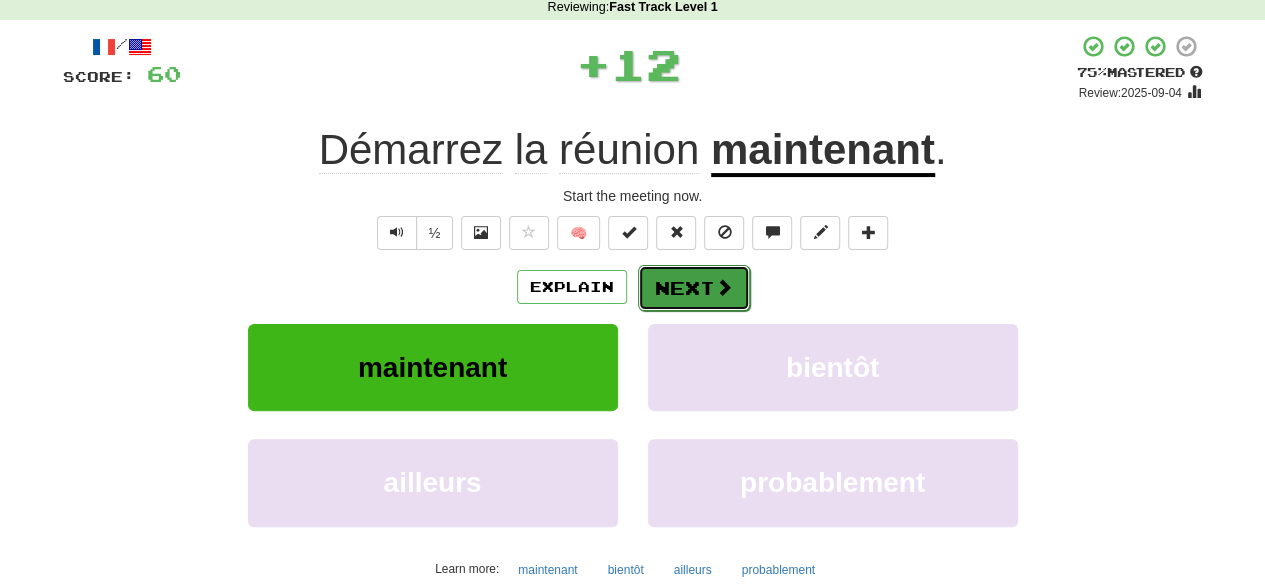 click on "Next" at bounding box center (694, 288) 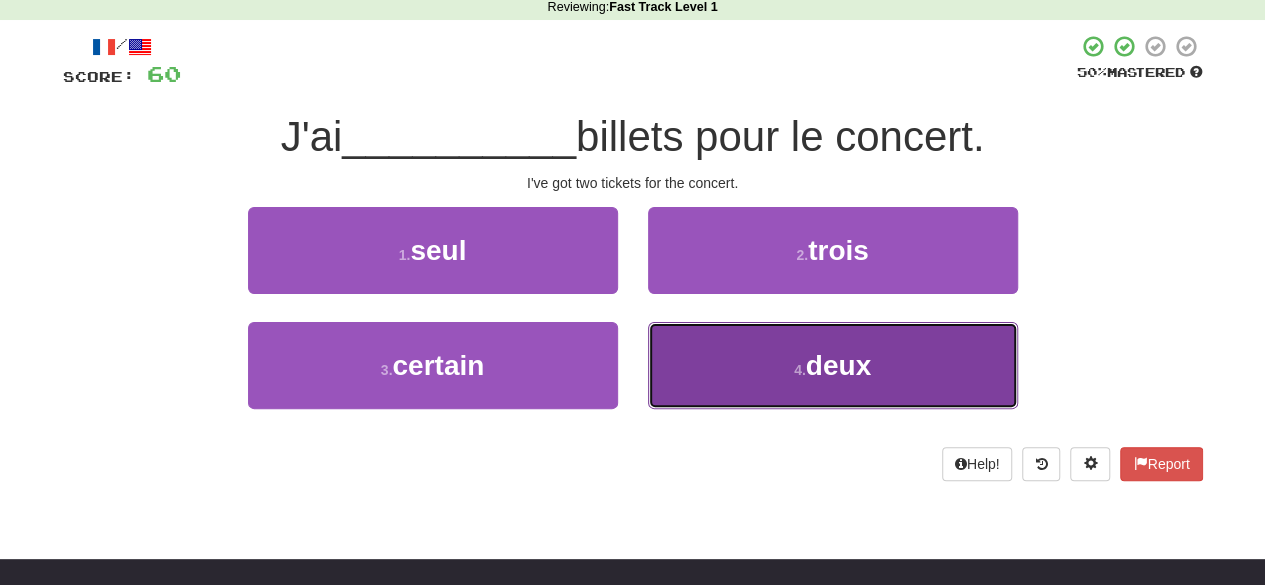 click on "4 .  deux" at bounding box center (833, 365) 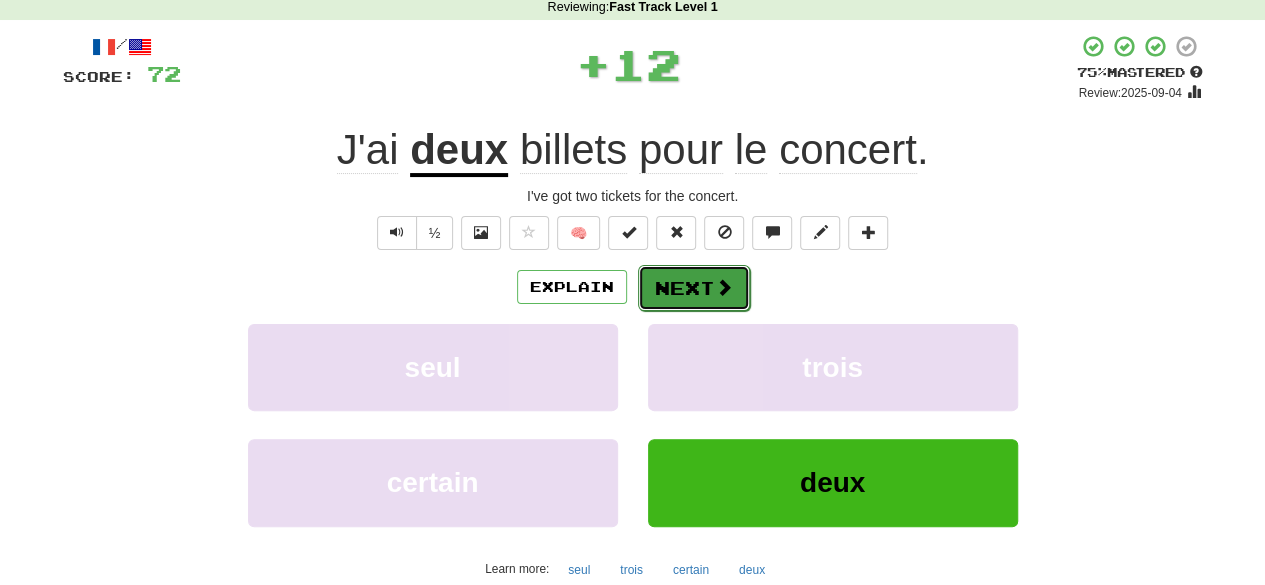 click on "Next" at bounding box center (694, 288) 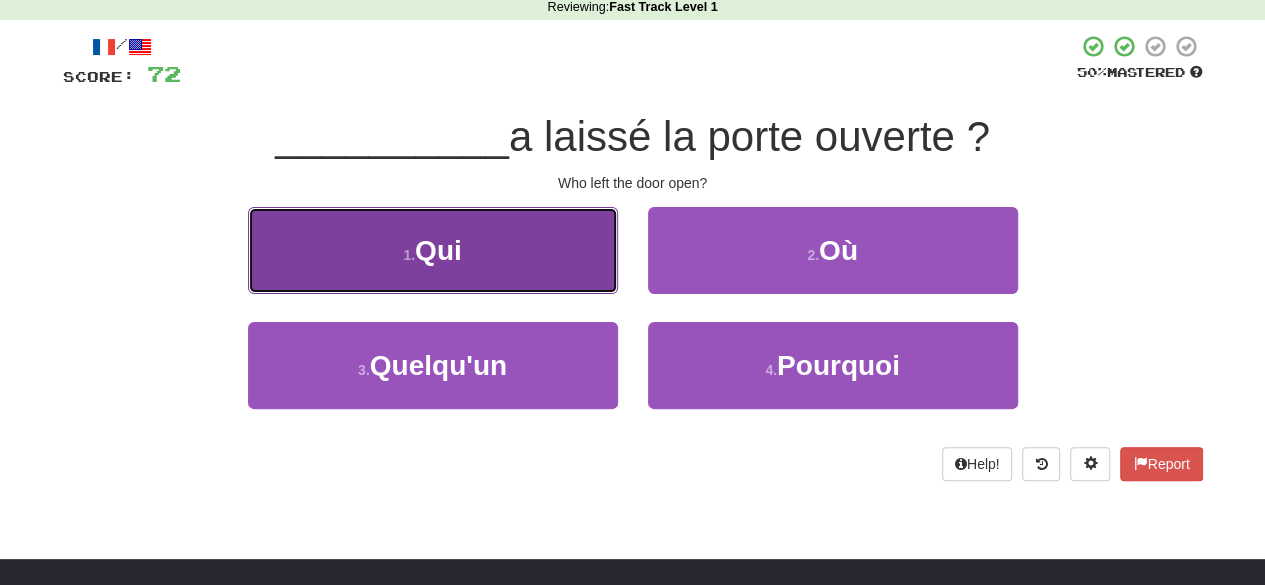click on "1 .  Qui" at bounding box center (433, 250) 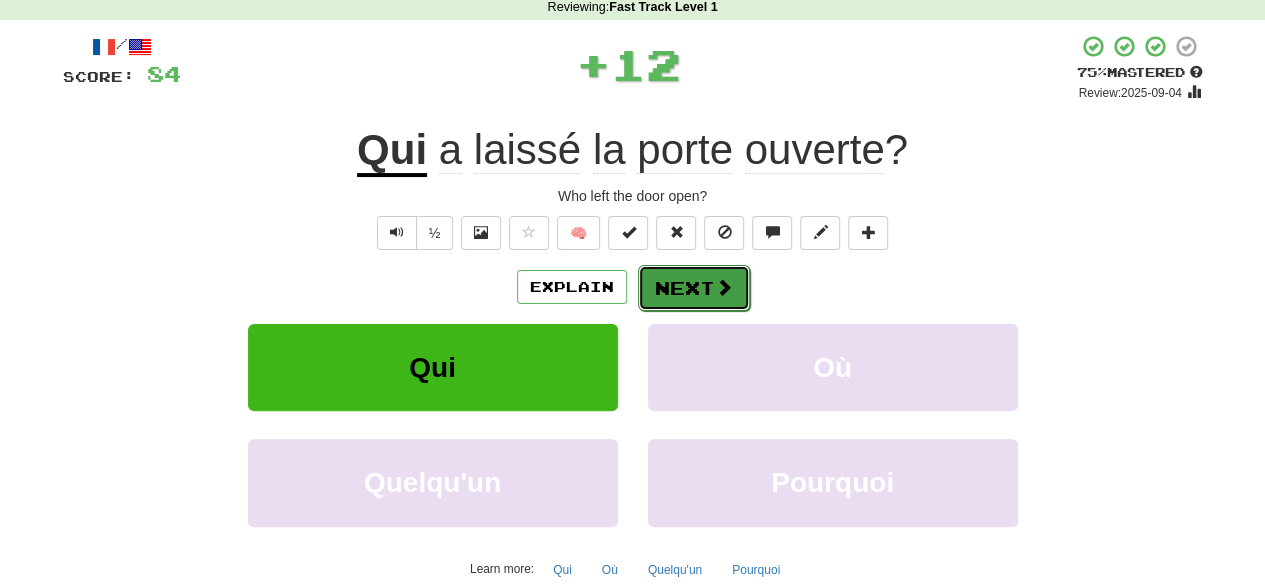 click on "Next" at bounding box center (694, 288) 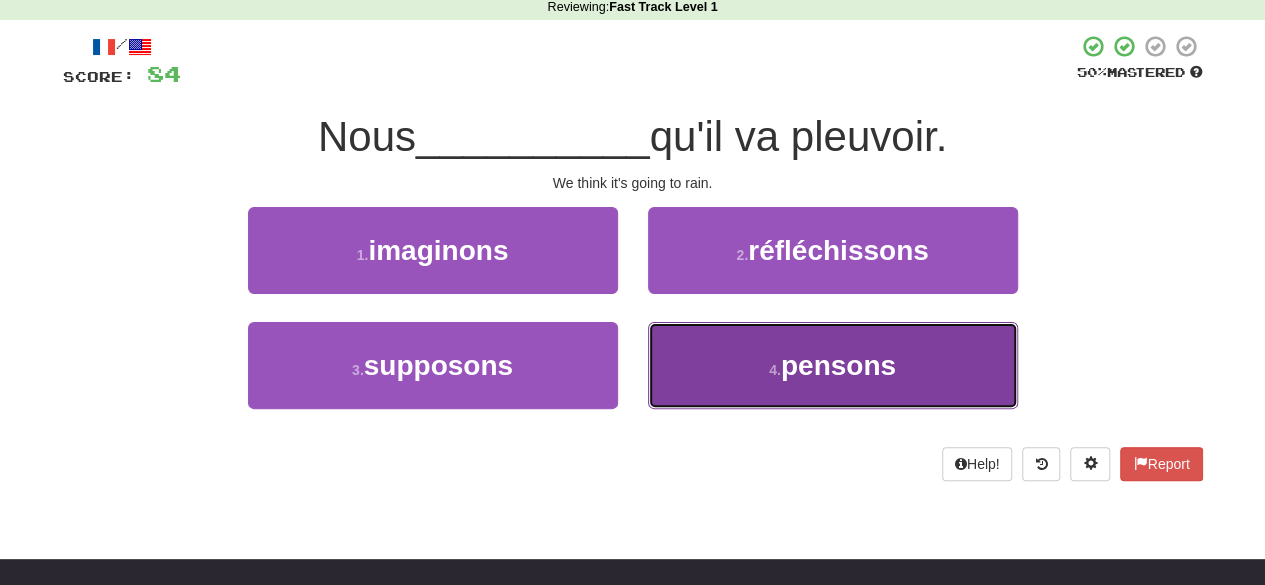 click on "4 .  pensons" at bounding box center (833, 365) 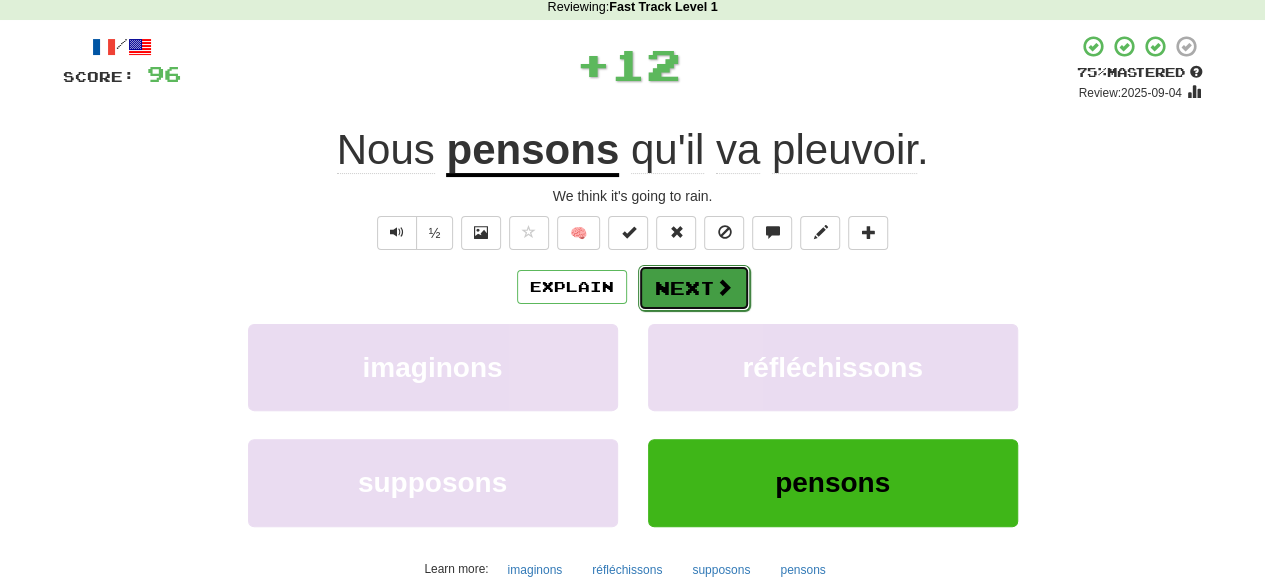 click on "Next" at bounding box center [694, 288] 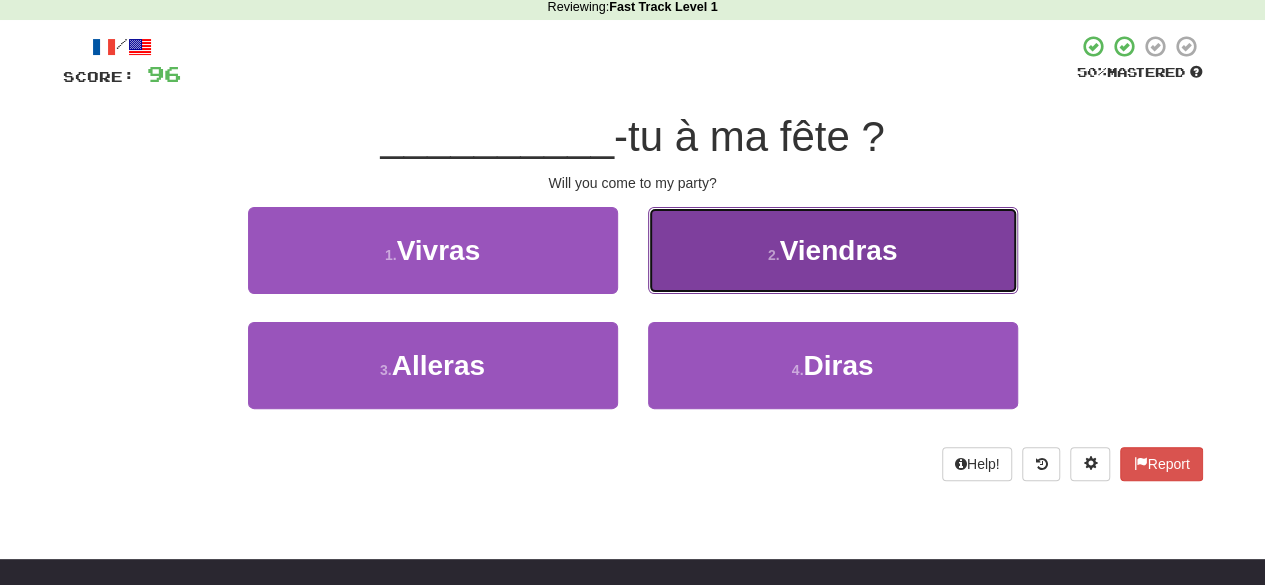click on "2 .  Viendras" at bounding box center [833, 250] 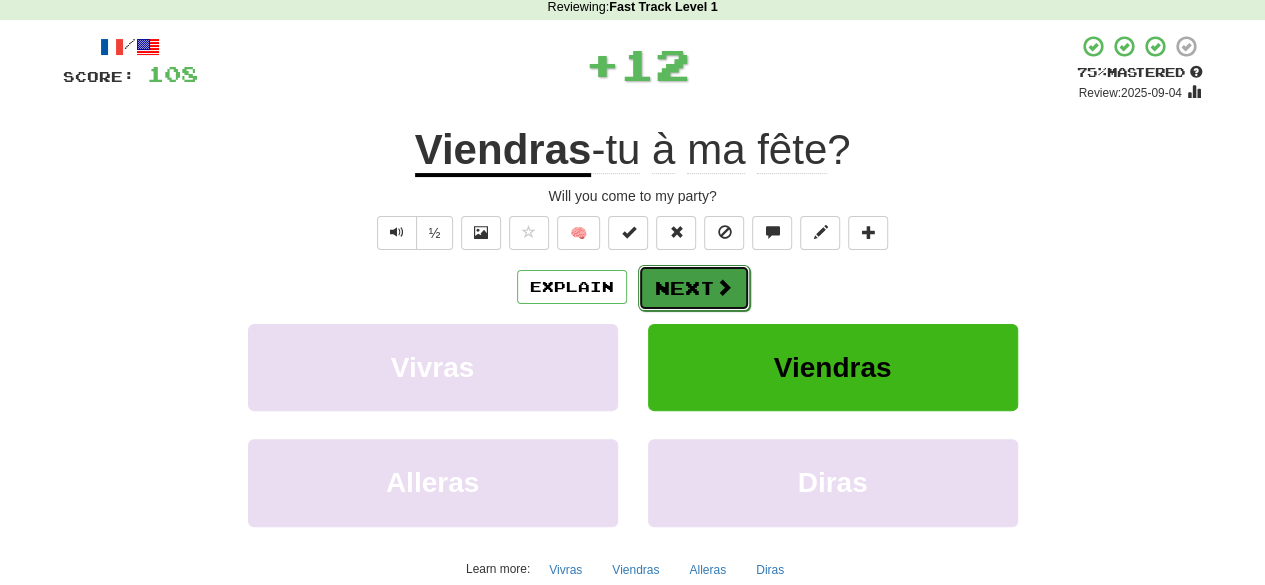 click at bounding box center [724, 287] 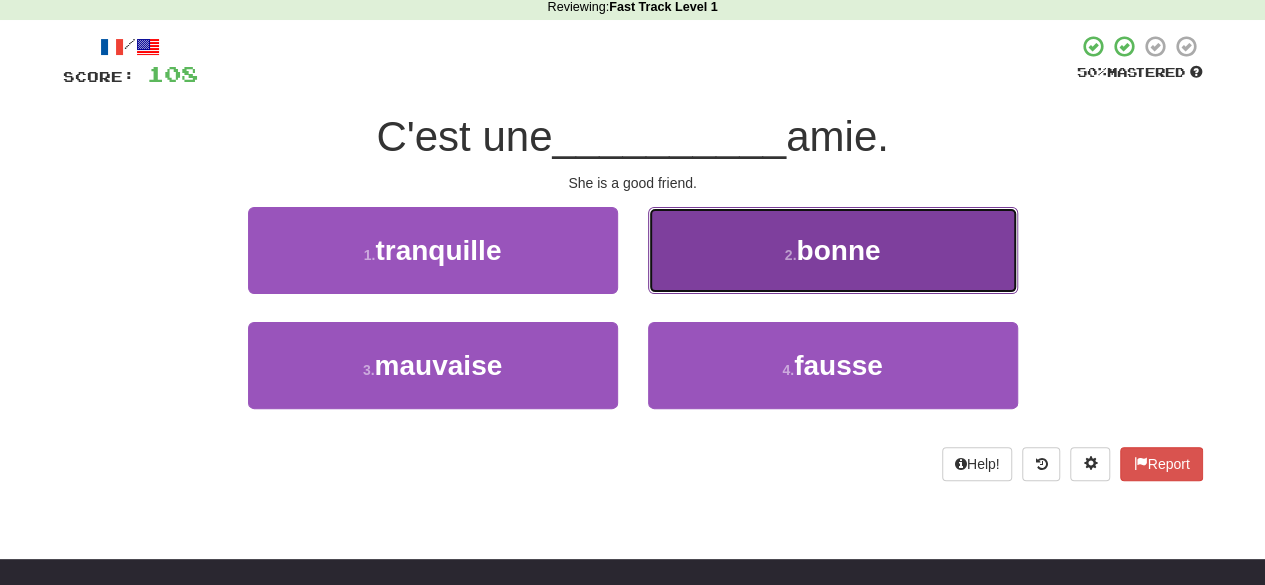 click on "2 .  bonne" at bounding box center [833, 250] 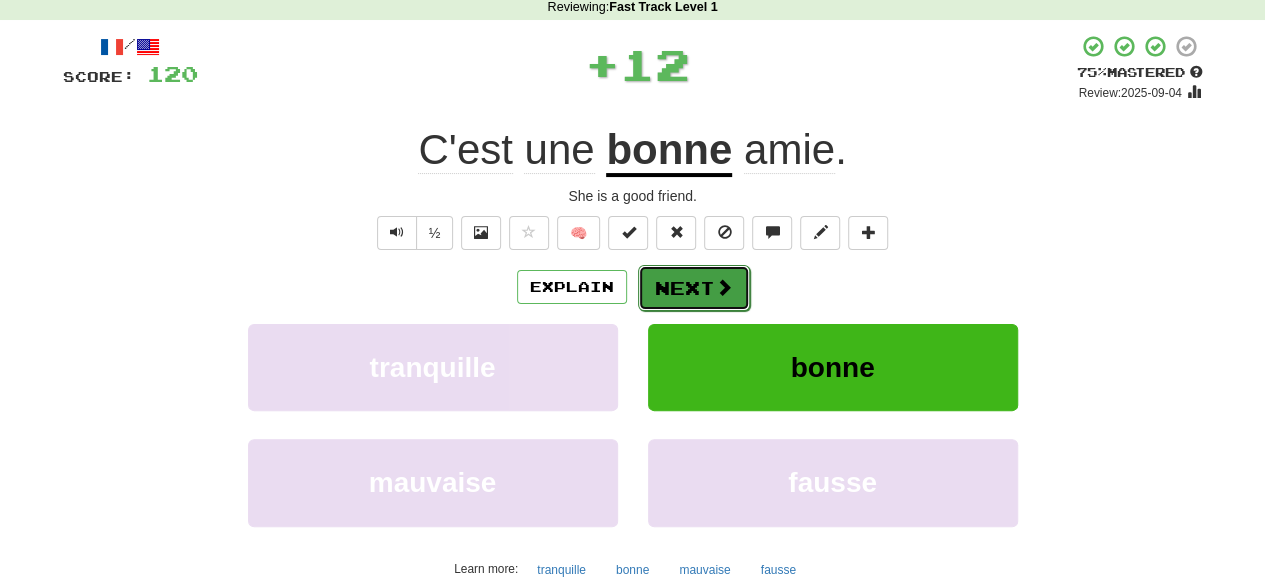 click on "Next" at bounding box center (694, 288) 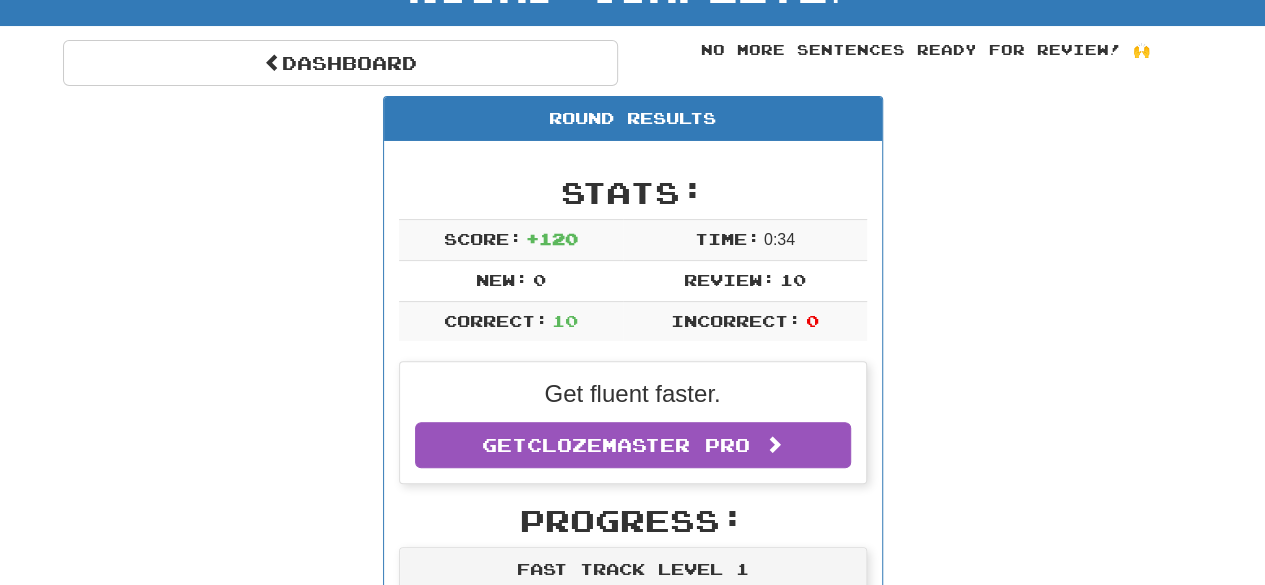 scroll, scrollTop: 0, scrollLeft: 0, axis: both 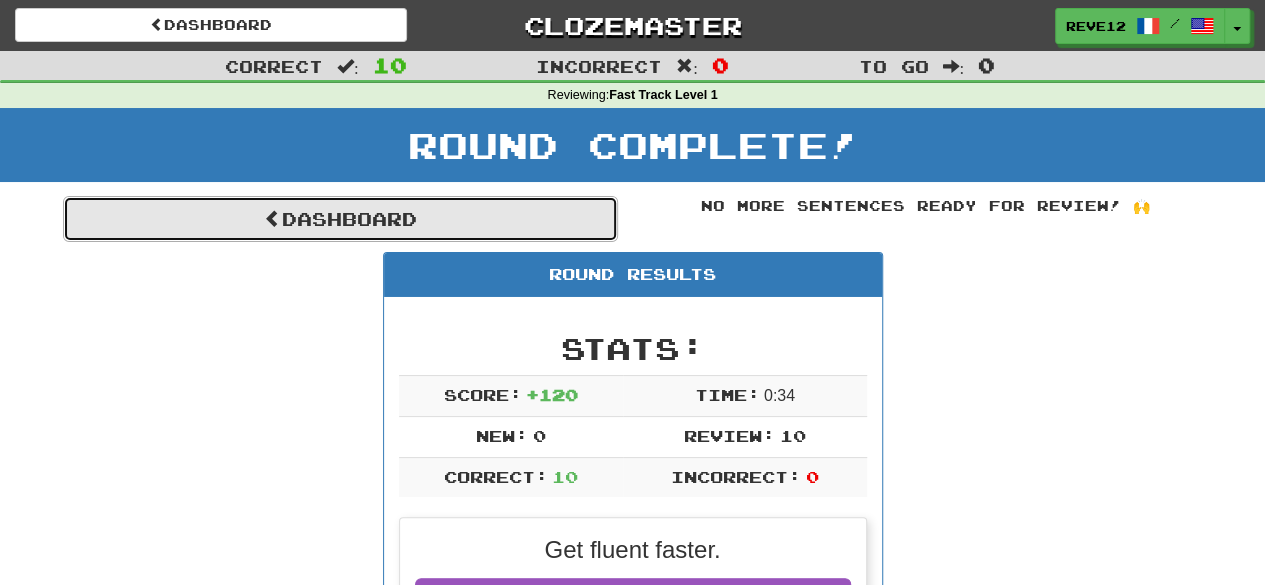 click on "Dashboard" at bounding box center [340, 219] 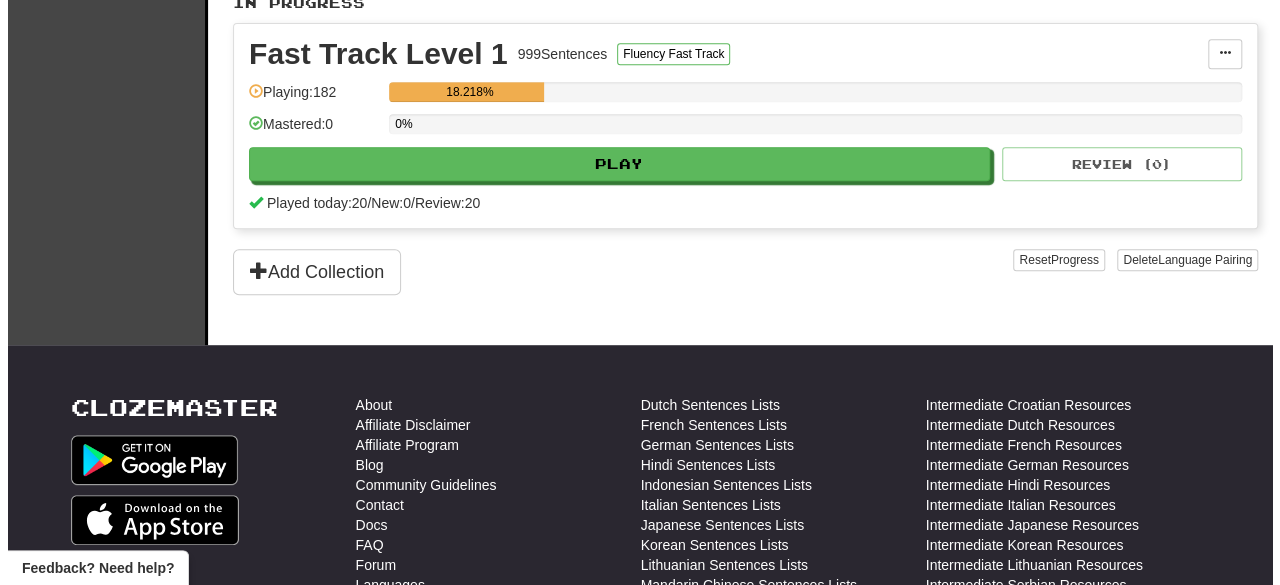 scroll, scrollTop: 437, scrollLeft: 0, axis: vertical 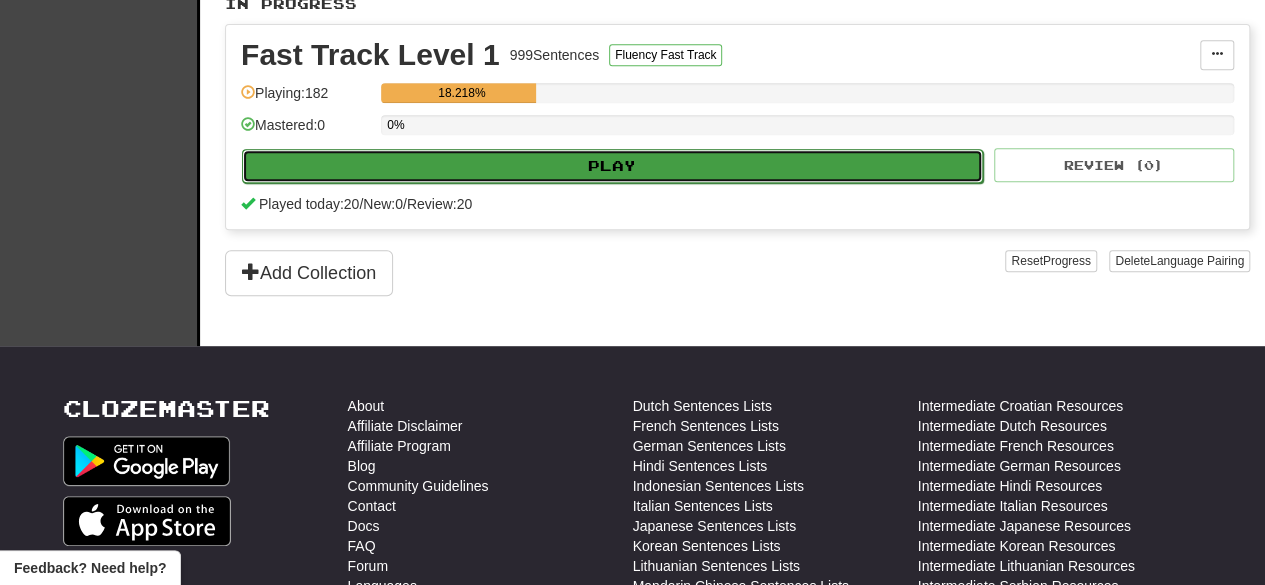click on "Play" at bounding box center (612, 166) 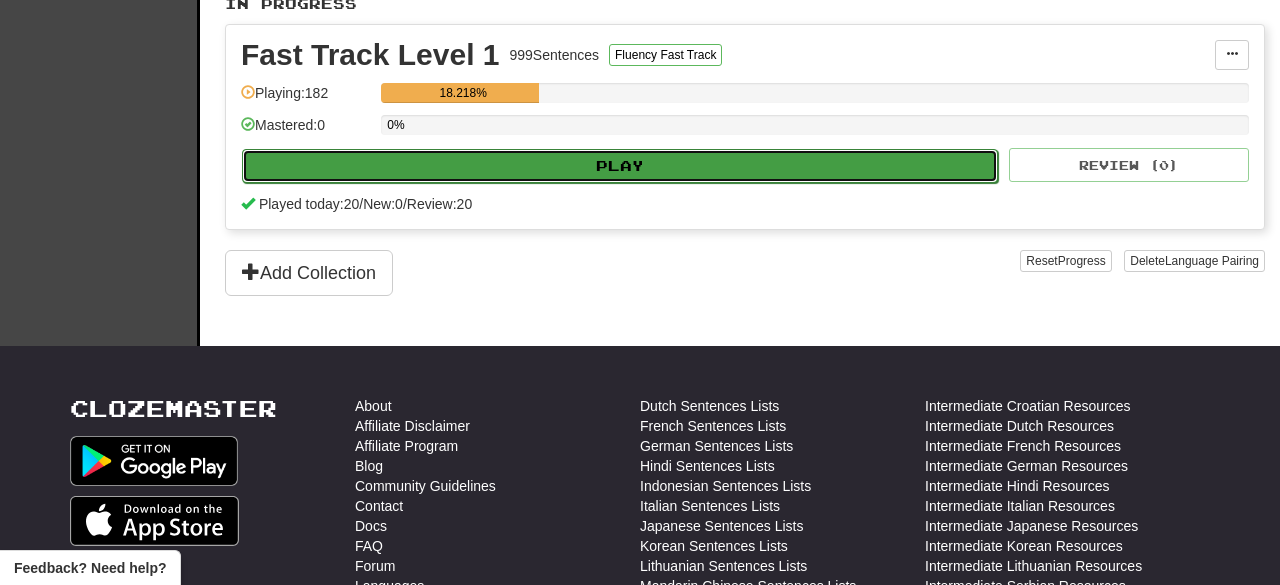 select on "**" 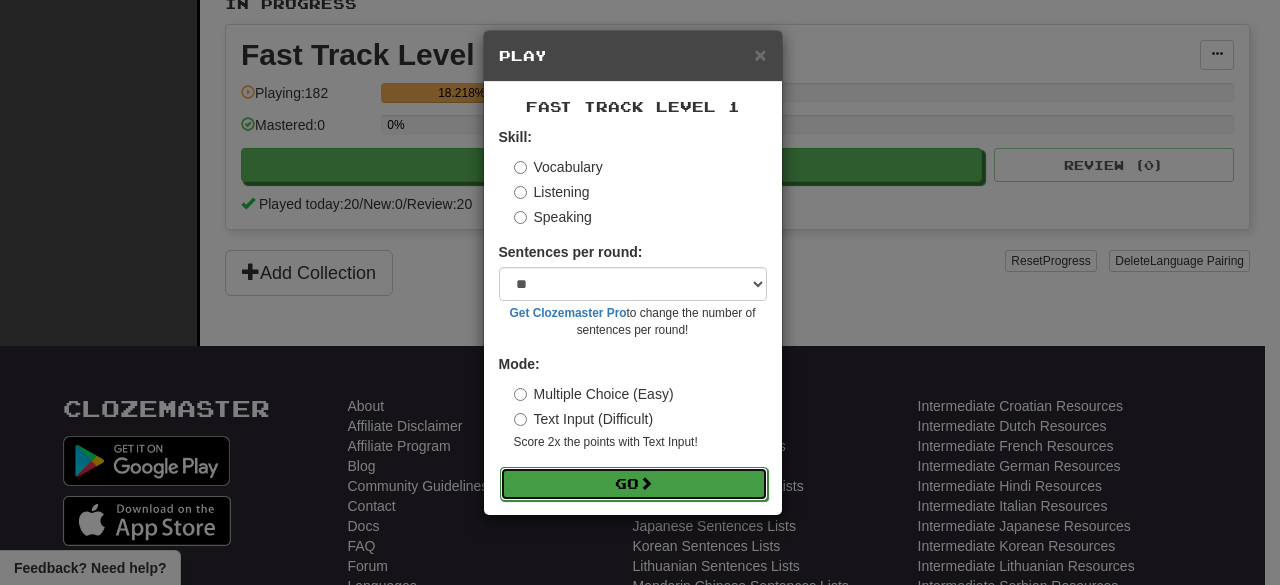 click on "Go" at bounding box center [634, 484] 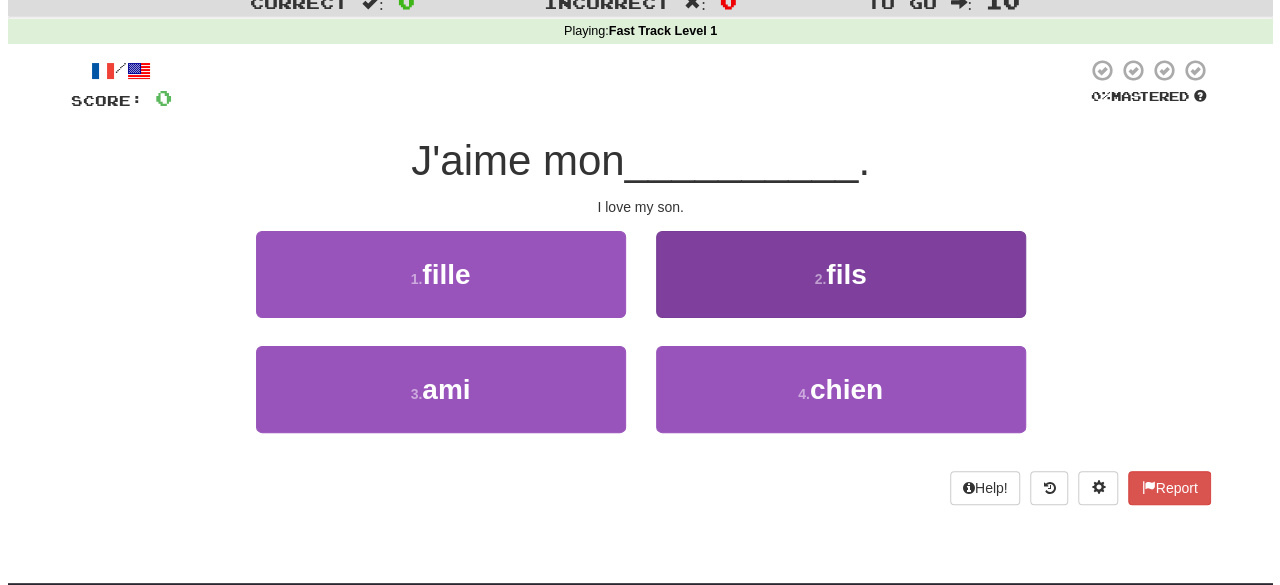scroll, scrollTop: 65, scrollLeft: 0, axis: vertical 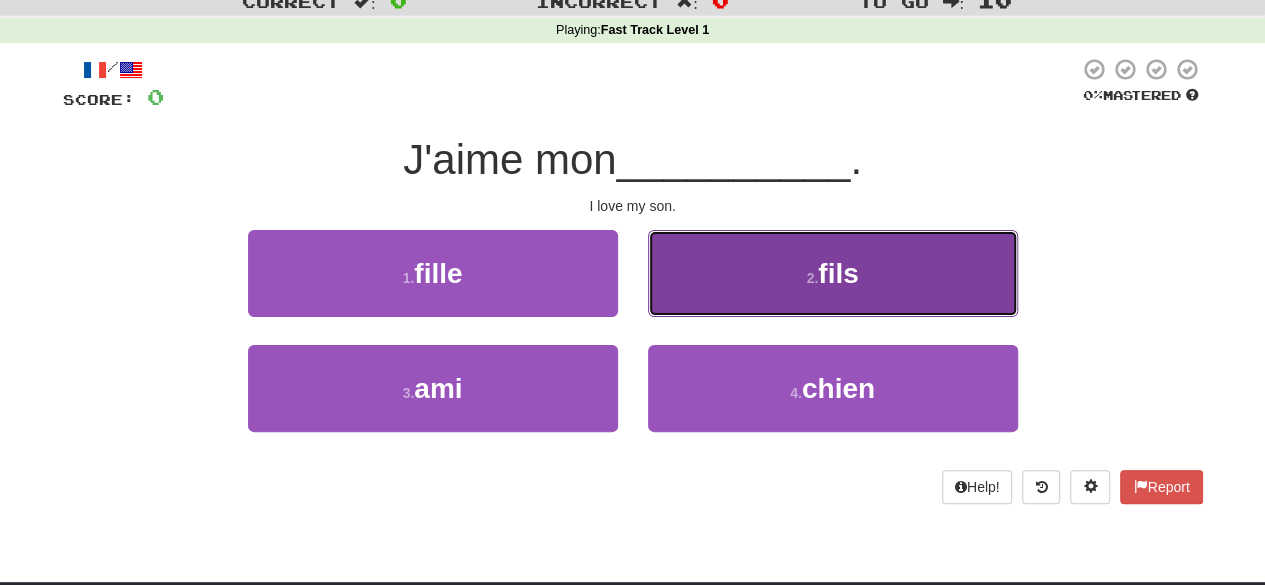 click on "2 .  fils" at bounding box center (833, 273) 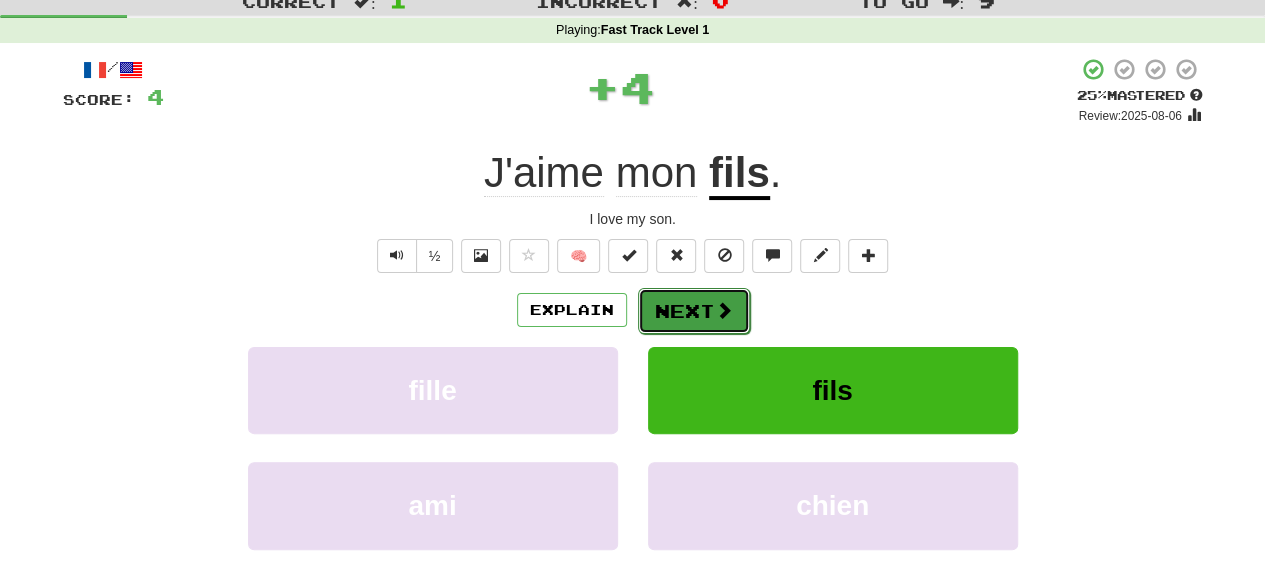 click on "Next" at bounding box center (694, 311) 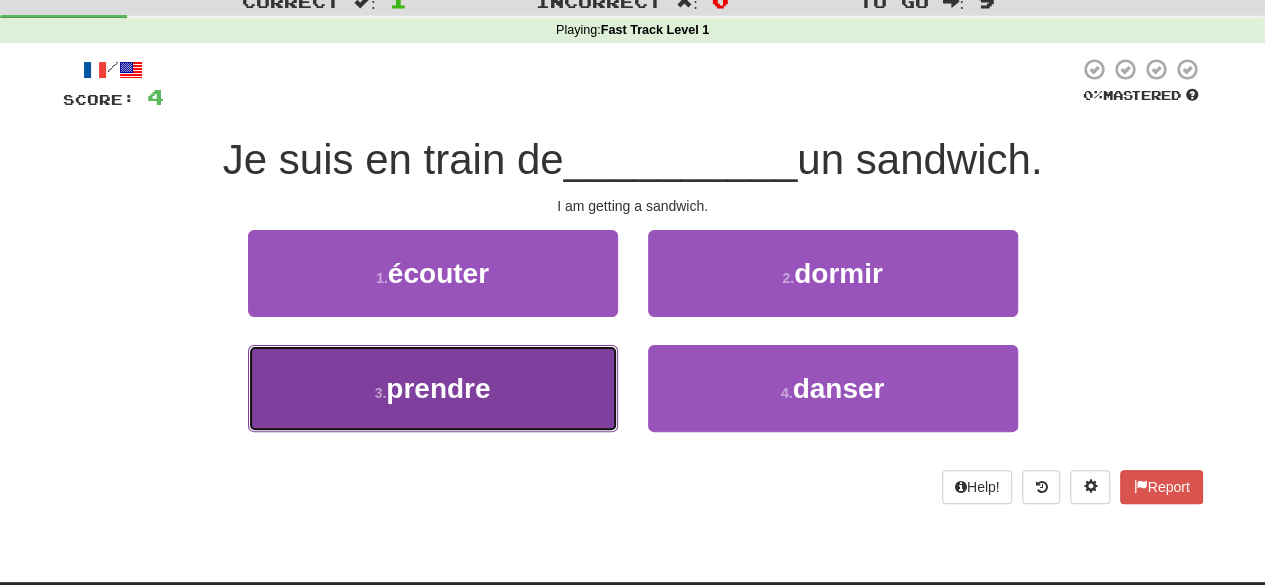 click on "3 .  prendre" at bounding box center [433, 388] 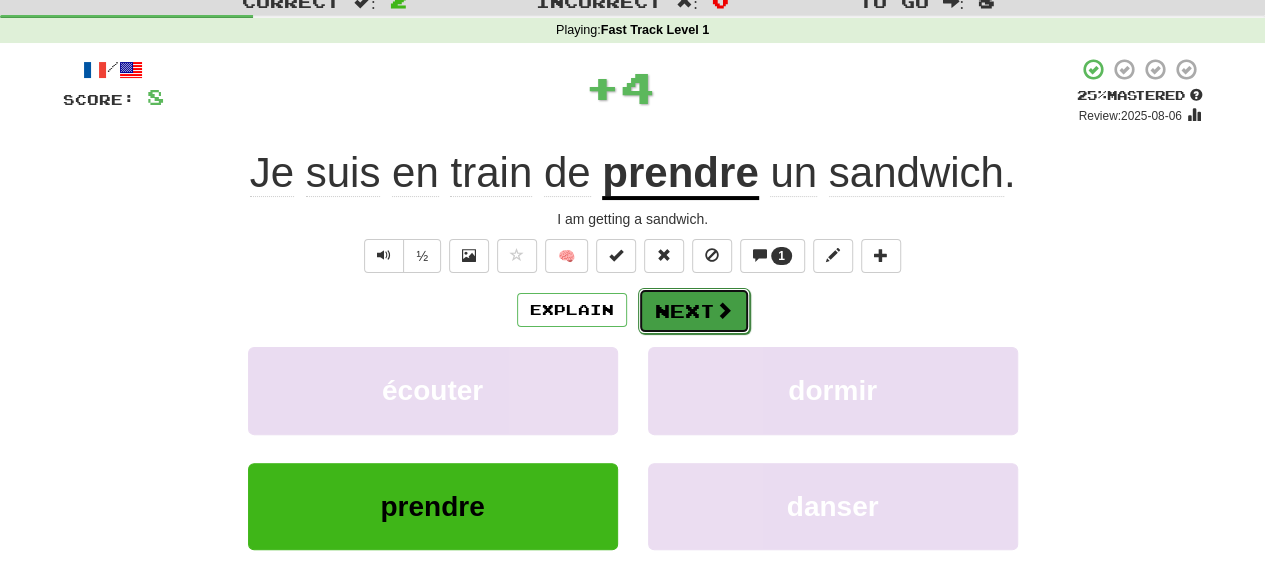 click on "Next" at bounding box center [694, 311] 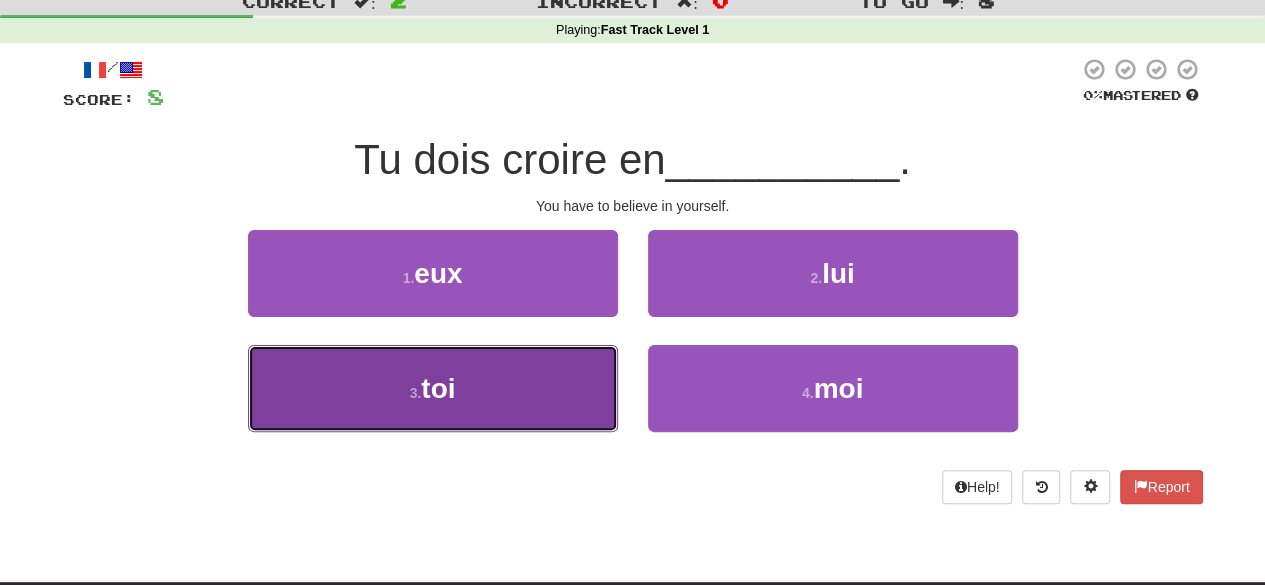click on "3 .  toi" at bounding box center (433, 388) 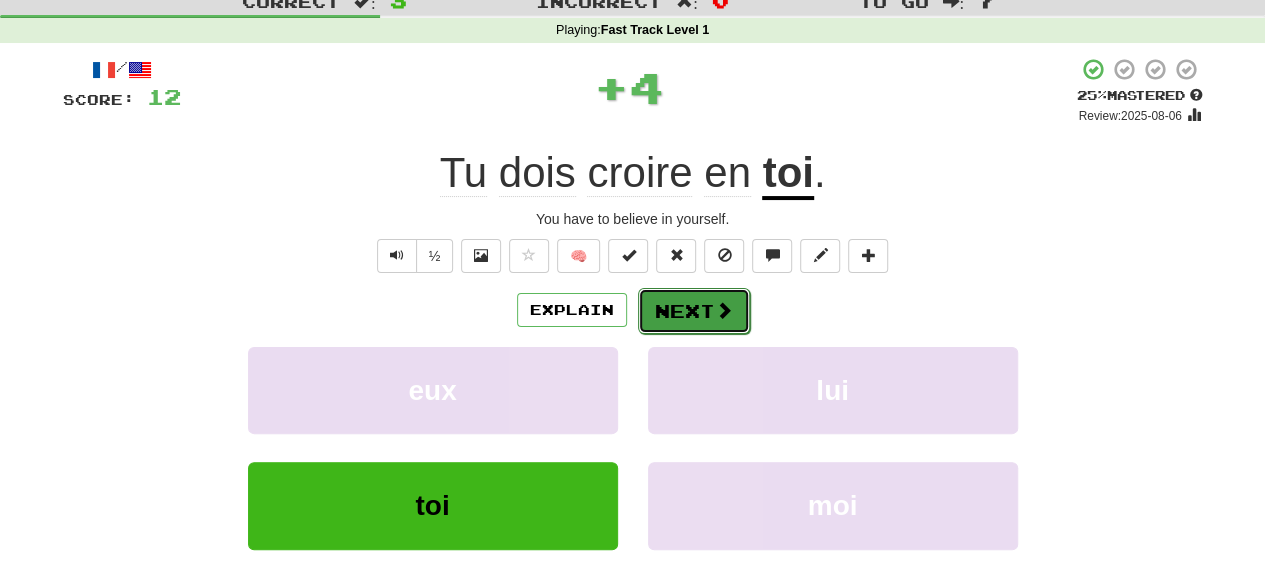 click on "Next" at bounding box center [694, 311] 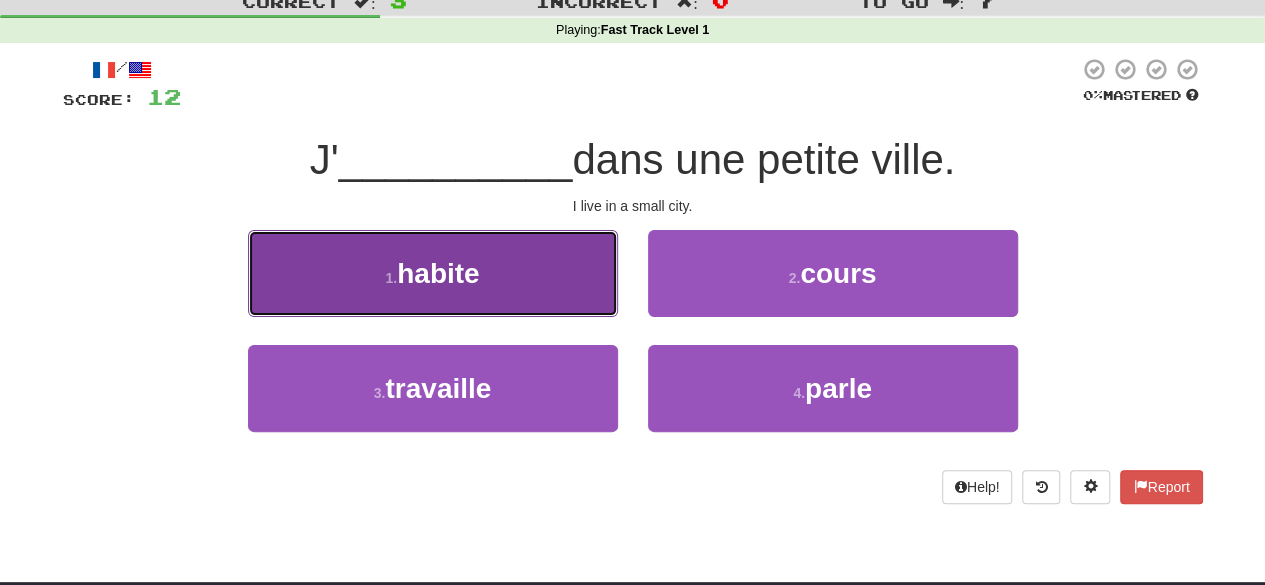 click on "1 .  habite" at bounding box center (433, 273) 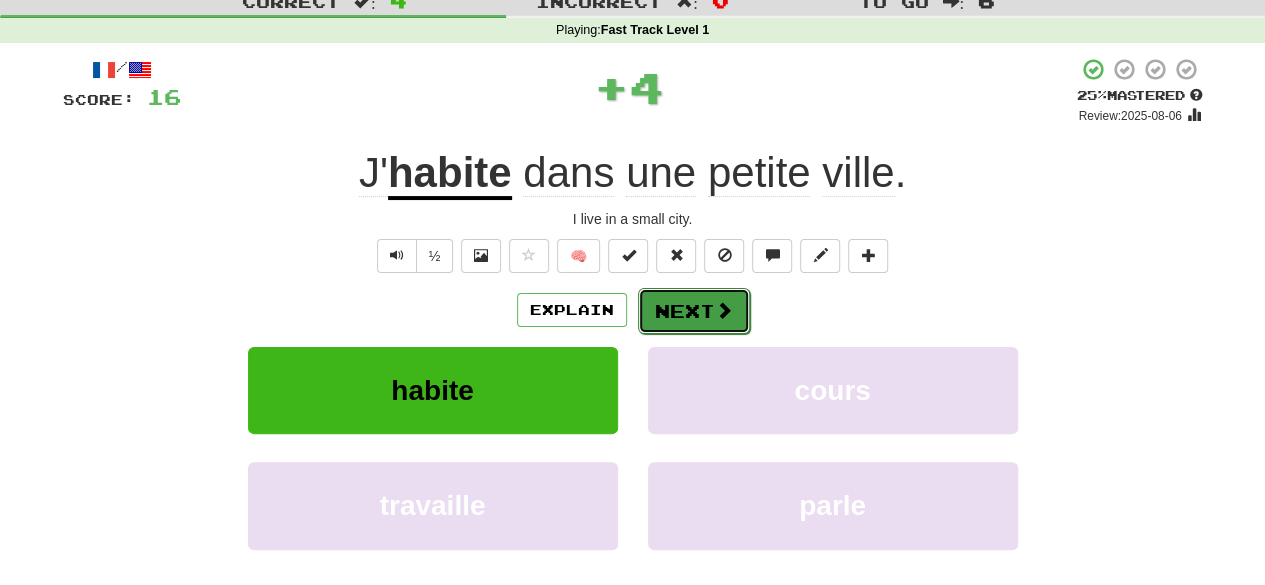 click on "Next" at bounding box center (694, 311) 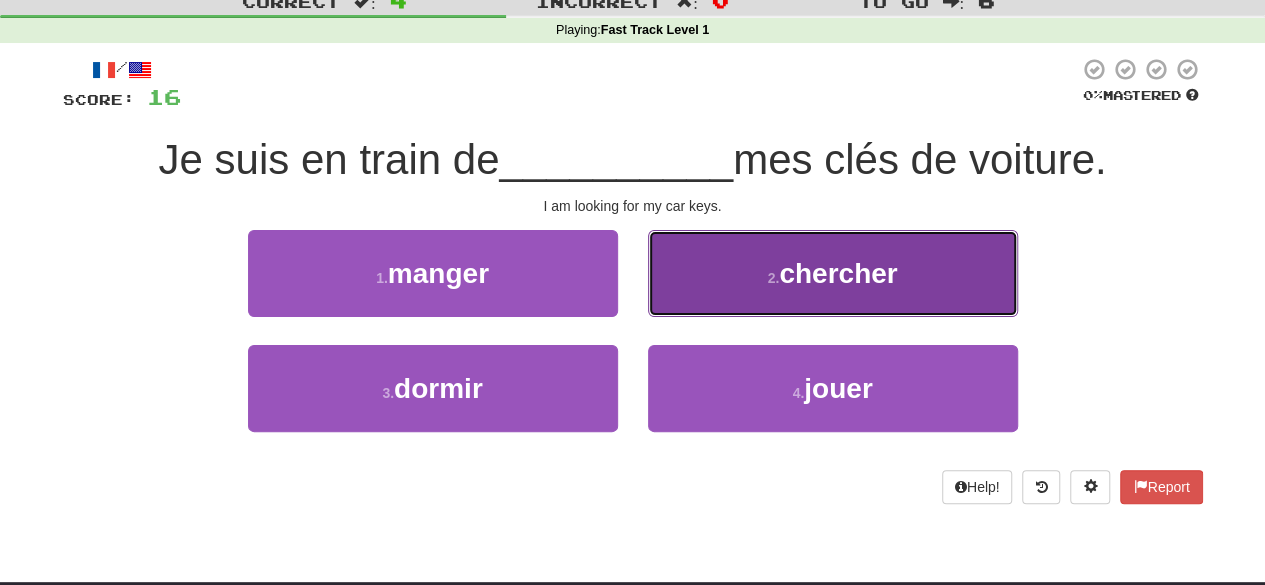 click on "2 .  chercher" at bounding box center [833, 273] 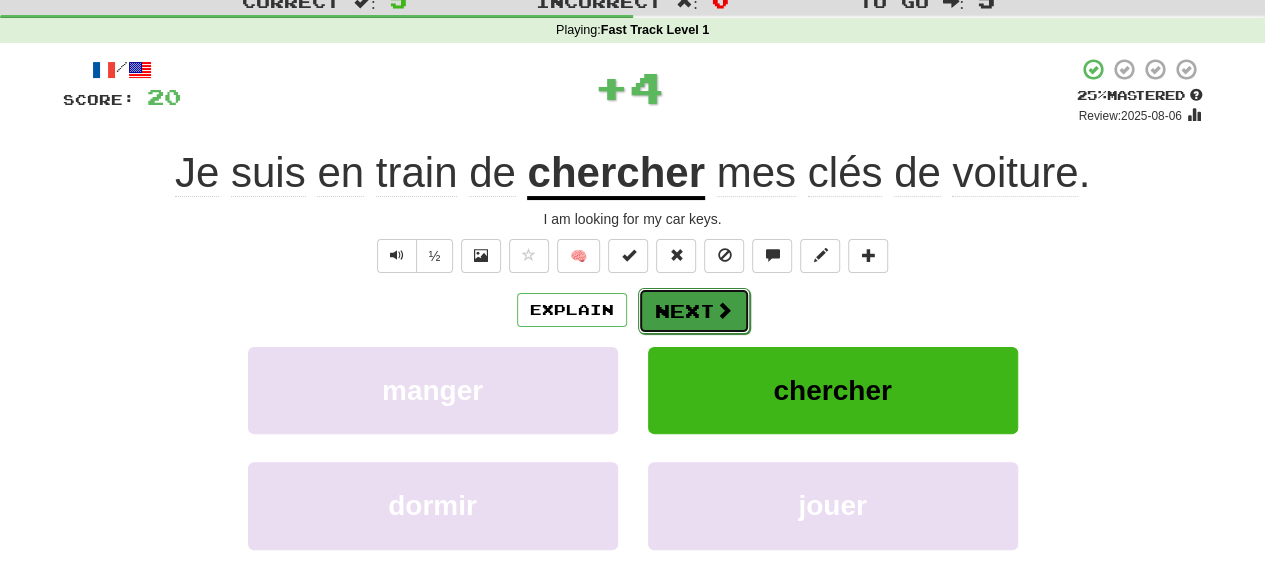 click on "Next" at bounding box center [694, 311] 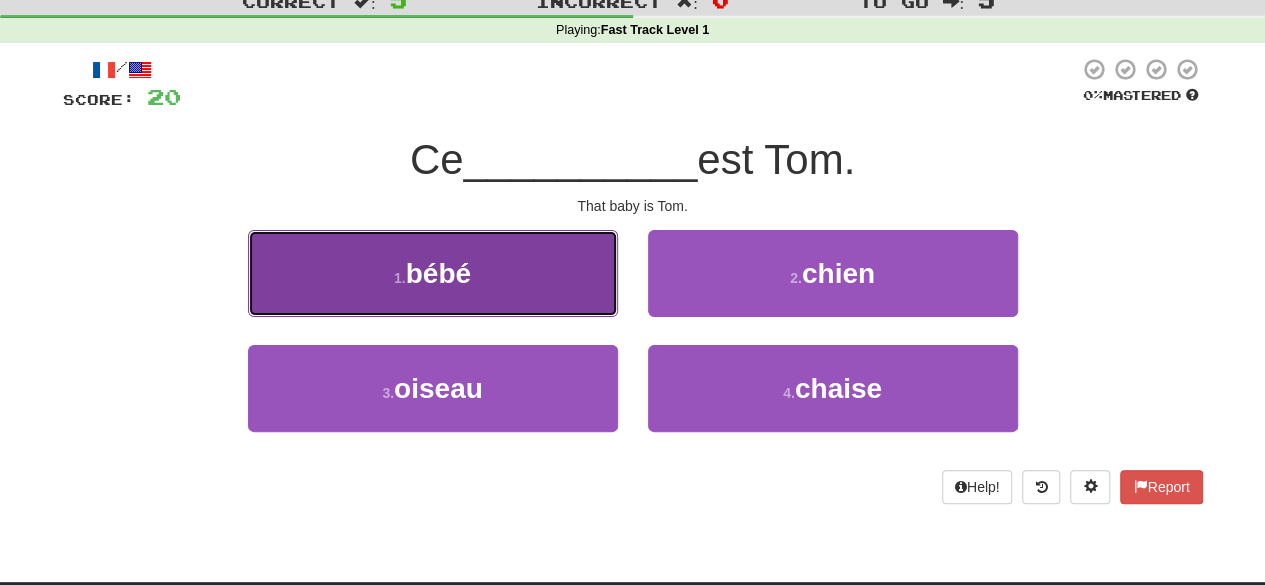 click on "1 .  bébé" at bounding box center [433, 273] 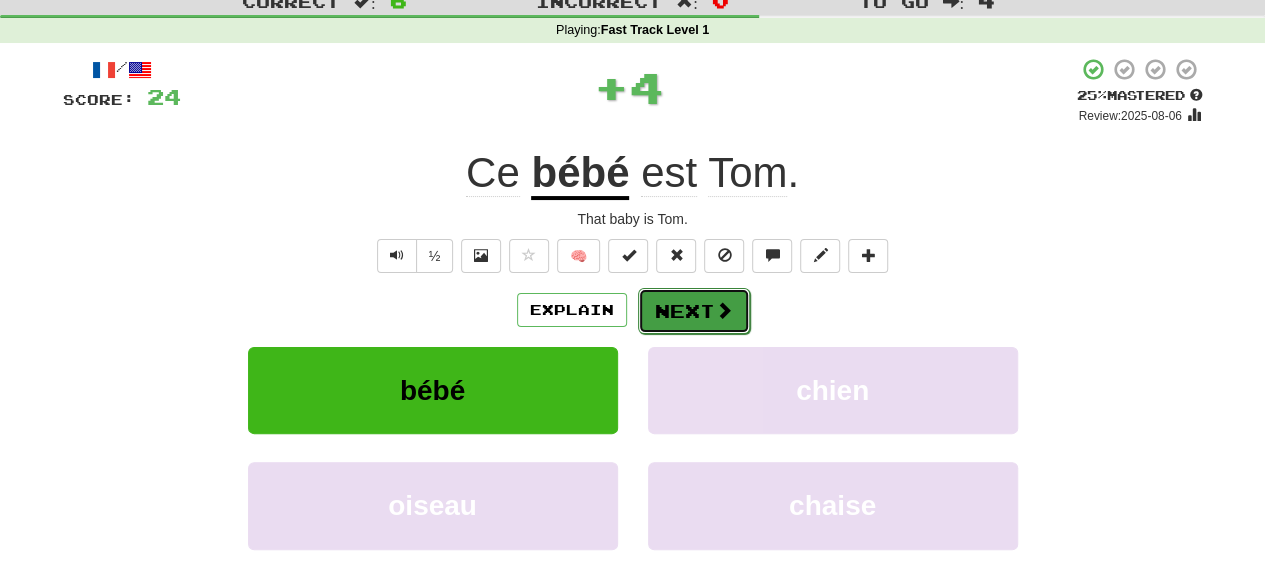 click on "Next" at bounding box center (694, 311) 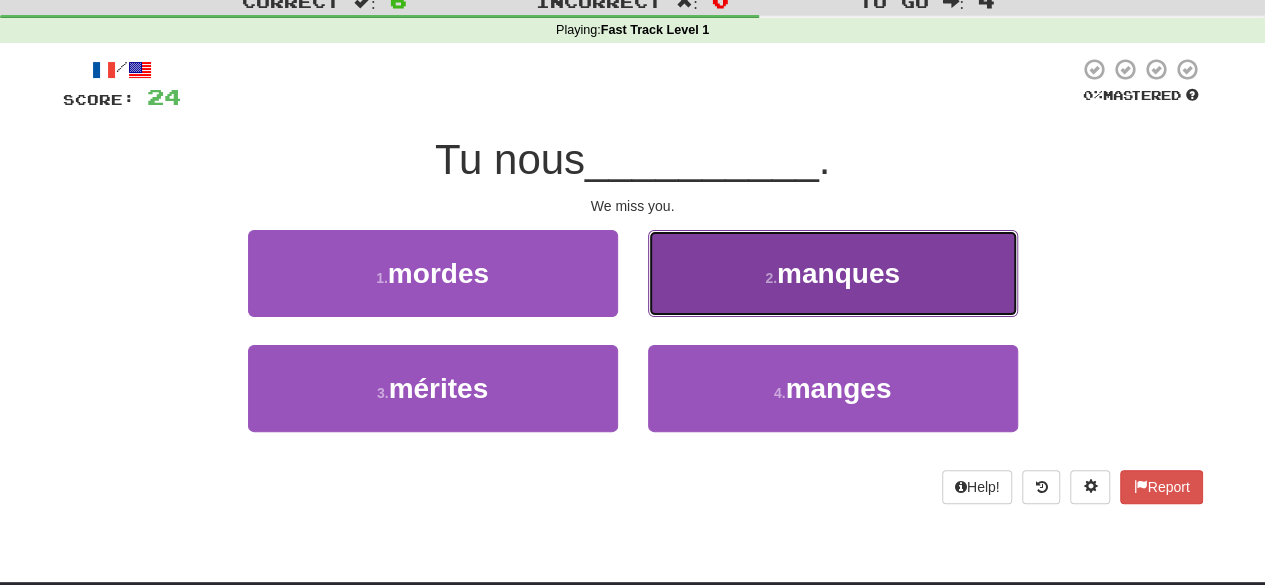 click on "2 .  manques" at bounding box center [833, 273] 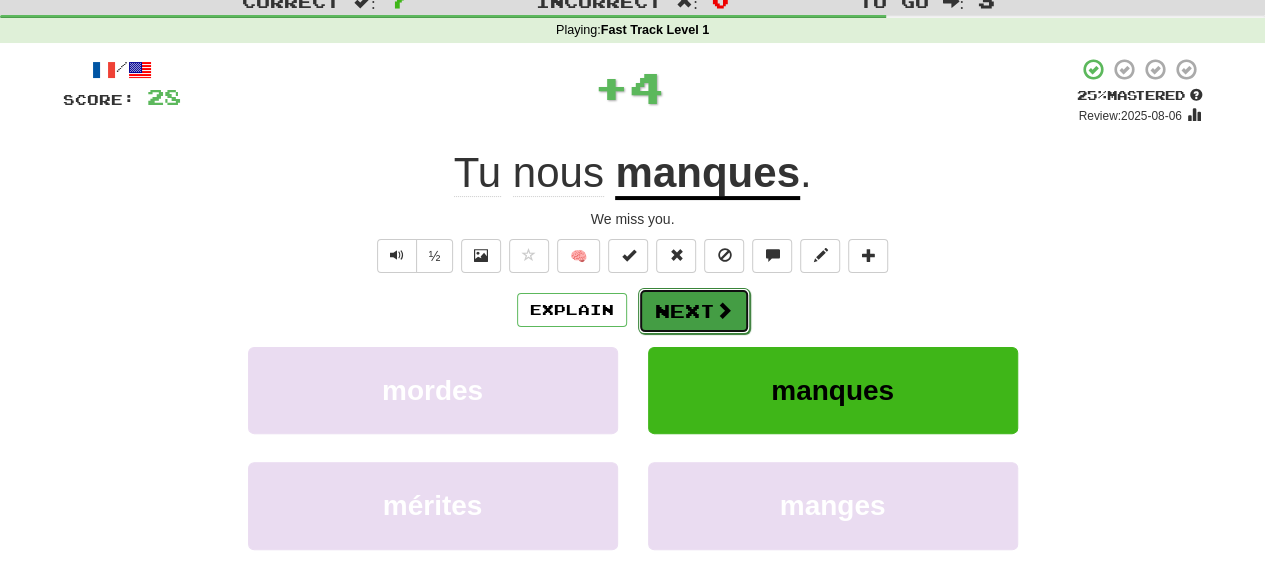 click on "Next" at bounding box center [694, 311] 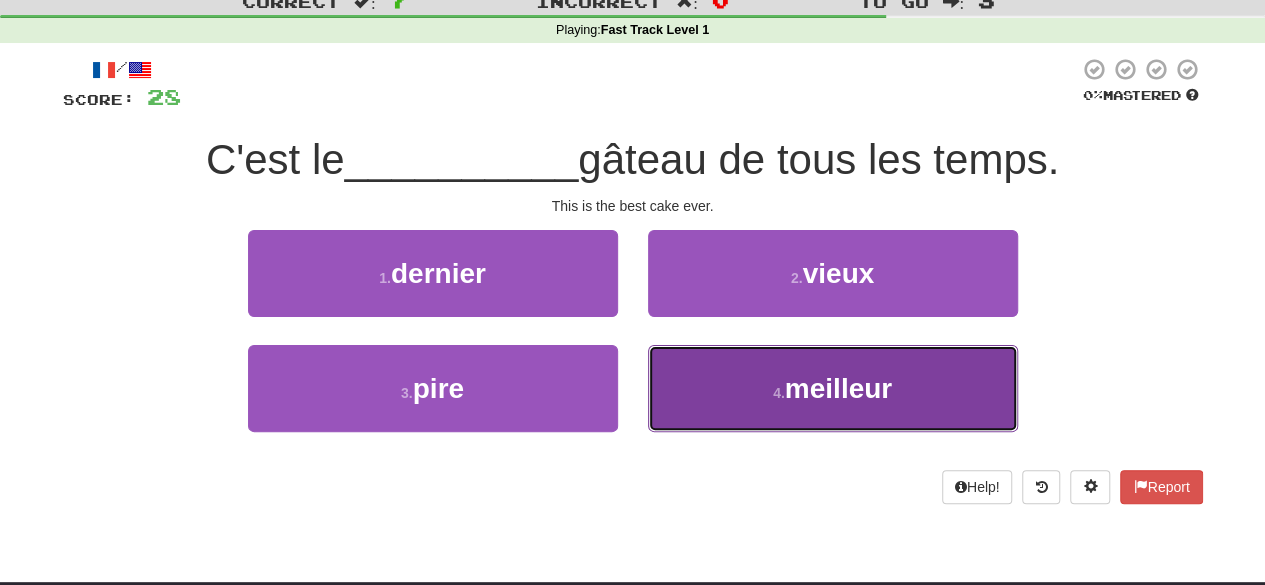 click on "4 .  meilleur" at bounding box center [833, 388] 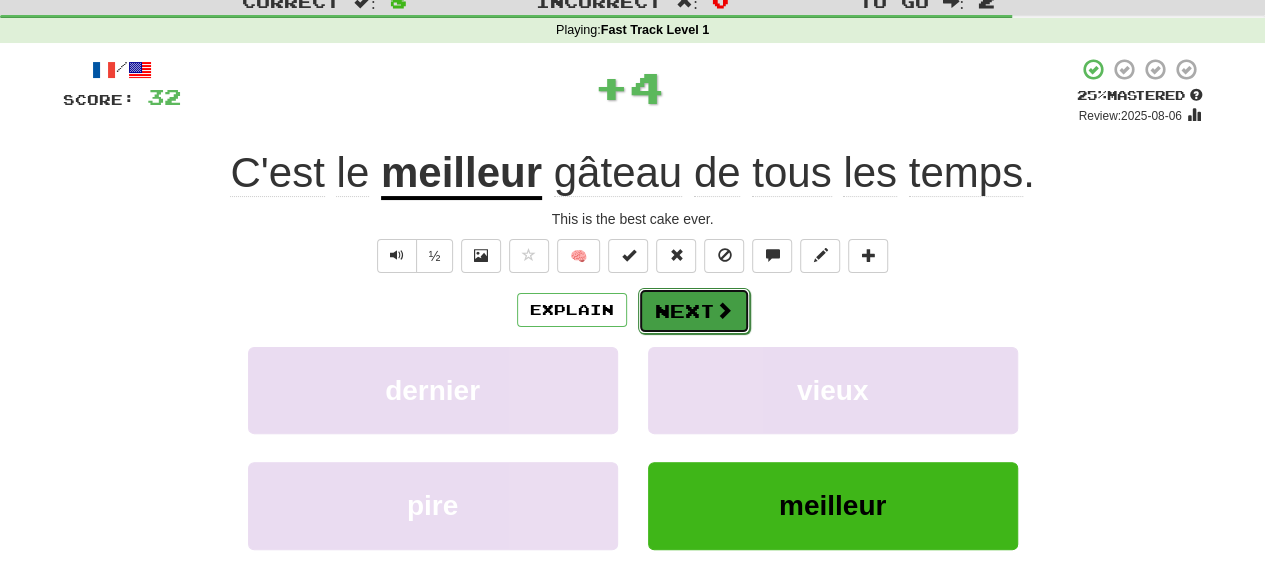 click on "Next" at bounding box center (694, 311) 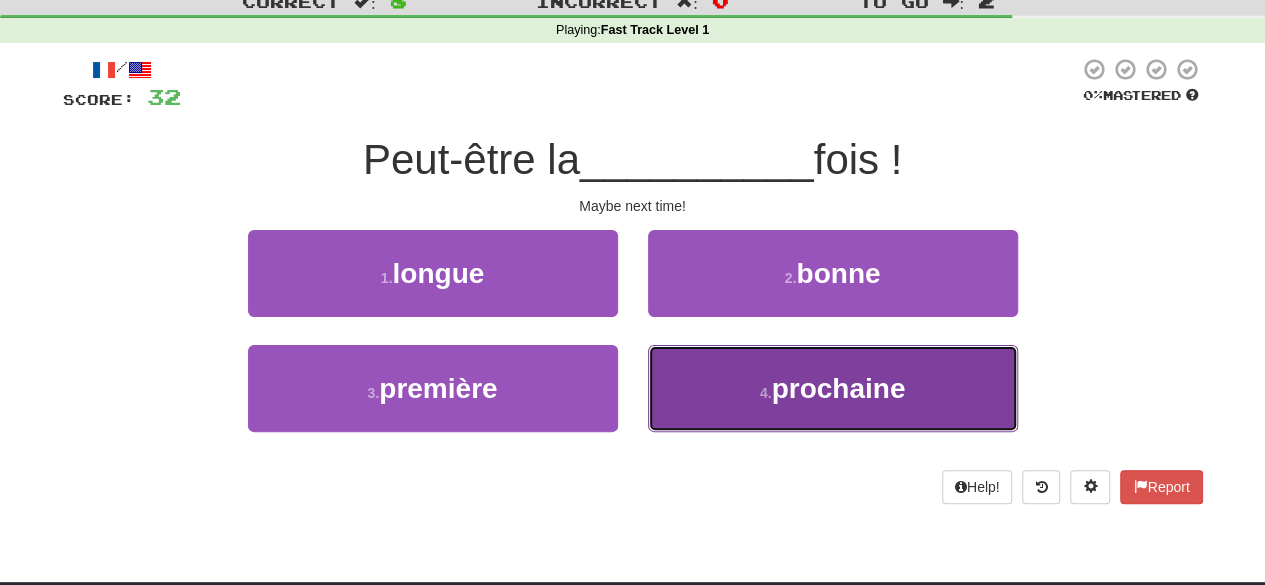 click on "4 .  prochaine" at bounding box center [833, 388] 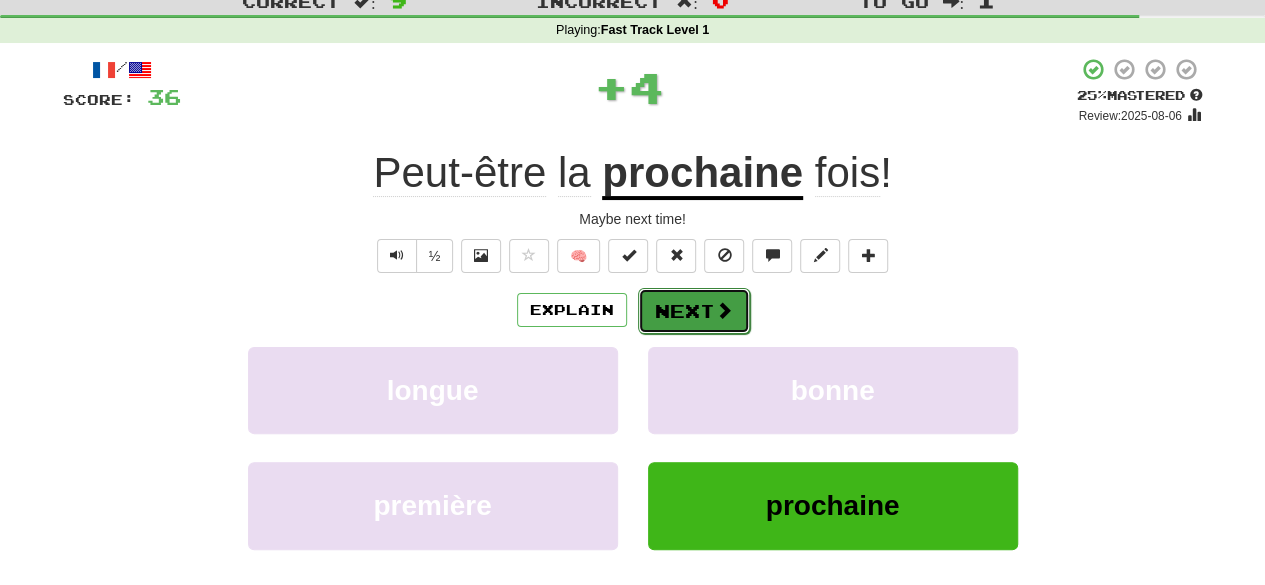 click at bounding box center (724, 310) 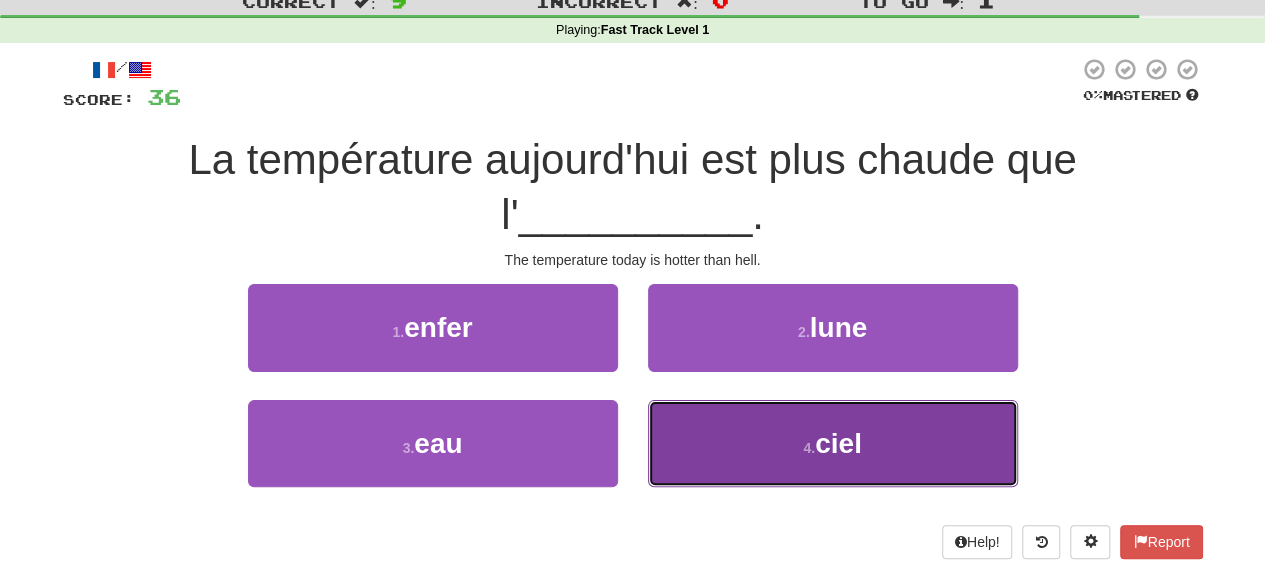 click on "4 .  ciel" at bounding box center [833, 443] 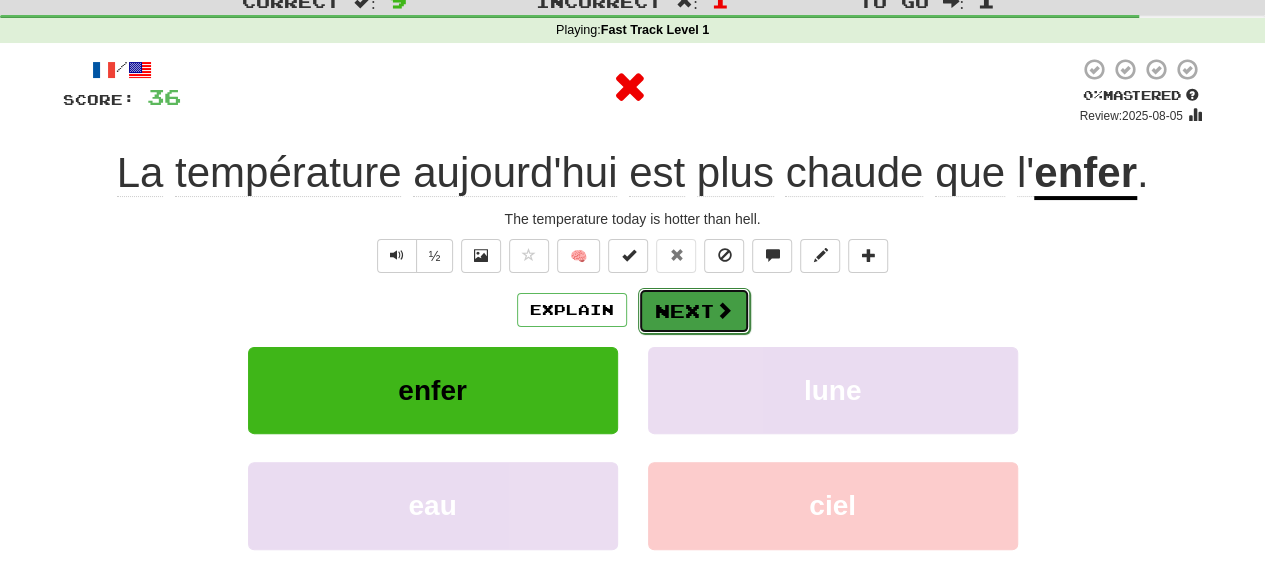 click at bounding box center (724, 310) 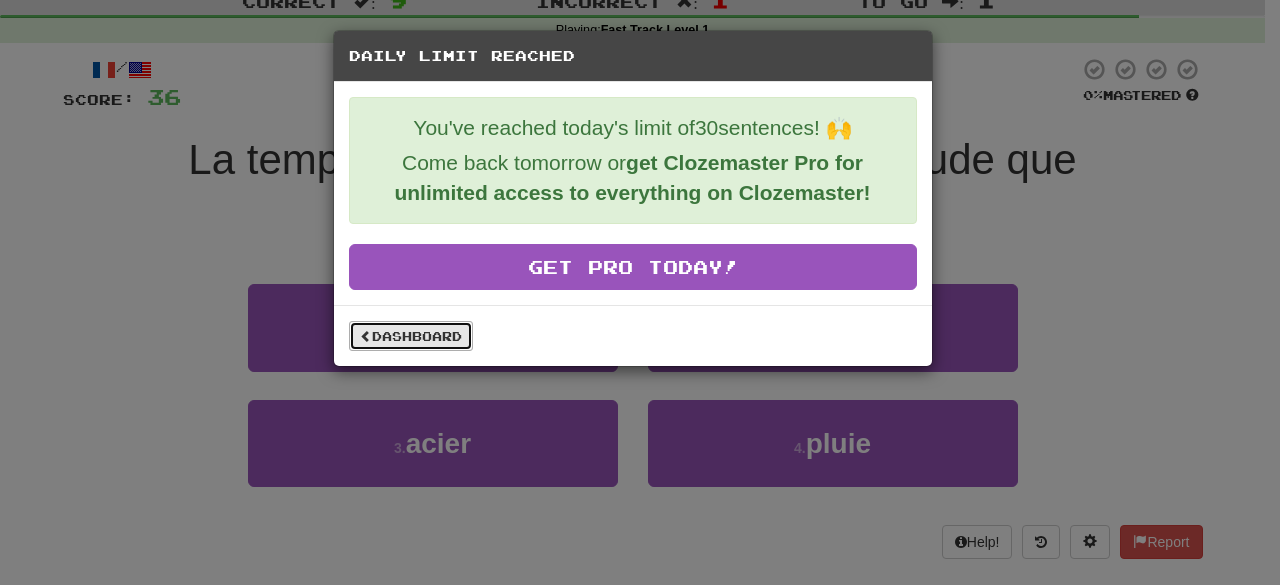 click on "Dashboard" at bounding box center [411, 336] 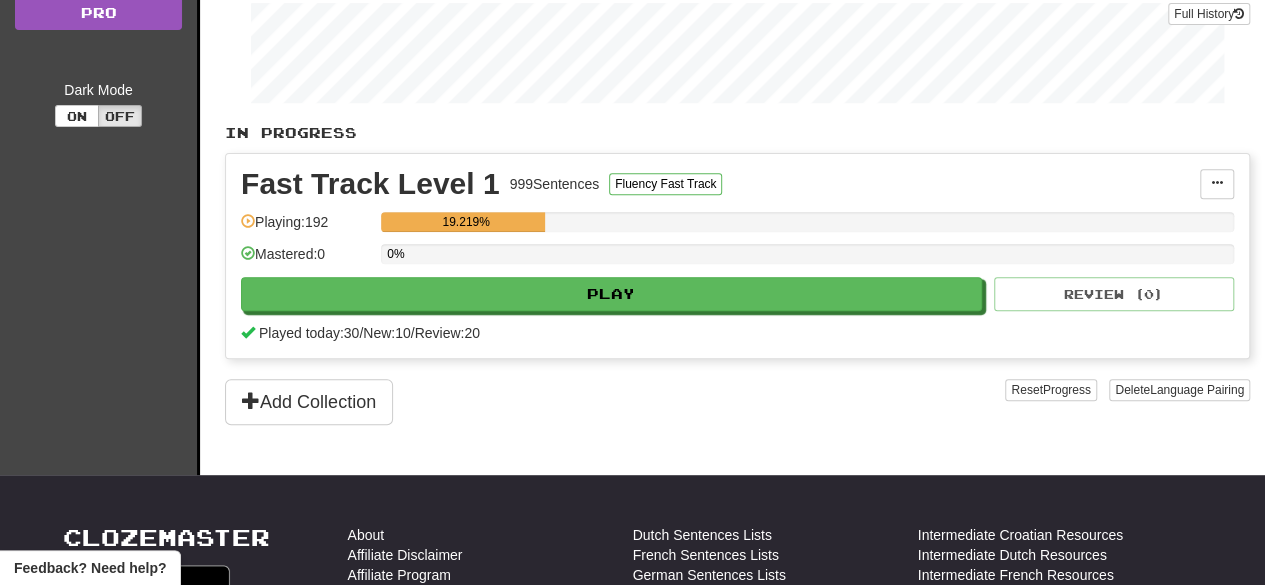 scroll, scrollTop: 310, scrollLeft: 0, axis: vertical 